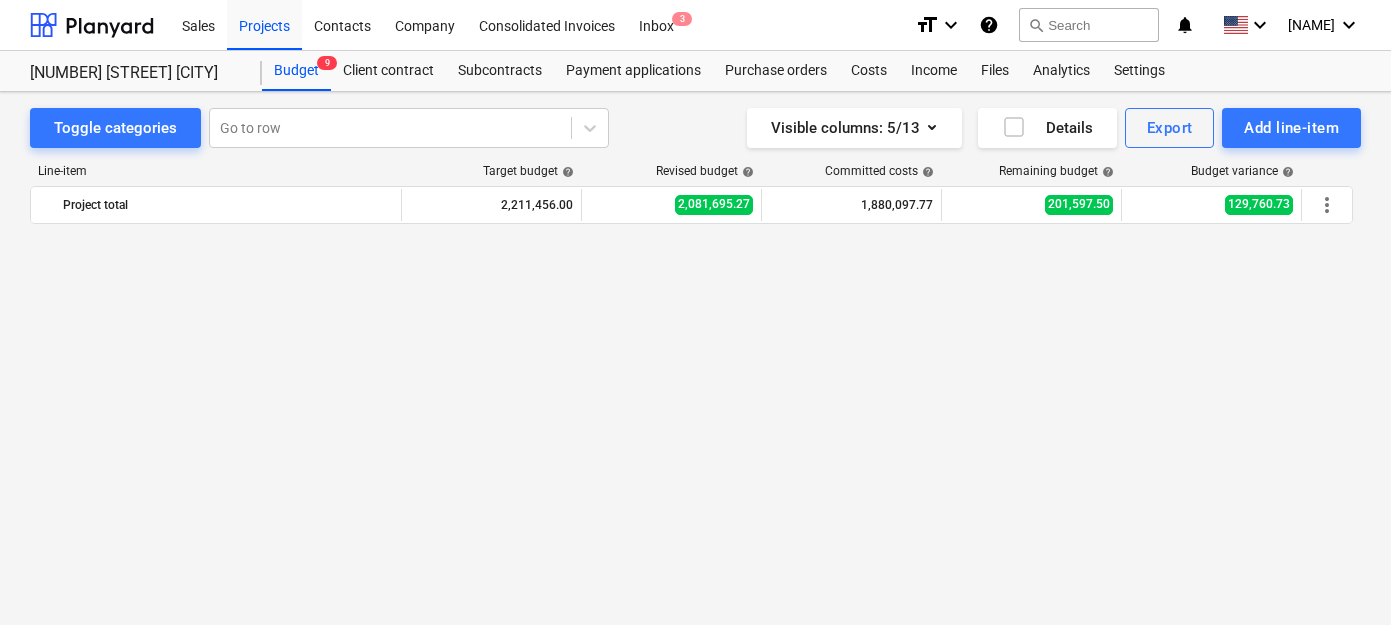 scroll, scrollTop: 0, scrollLeft: 0, axis: both 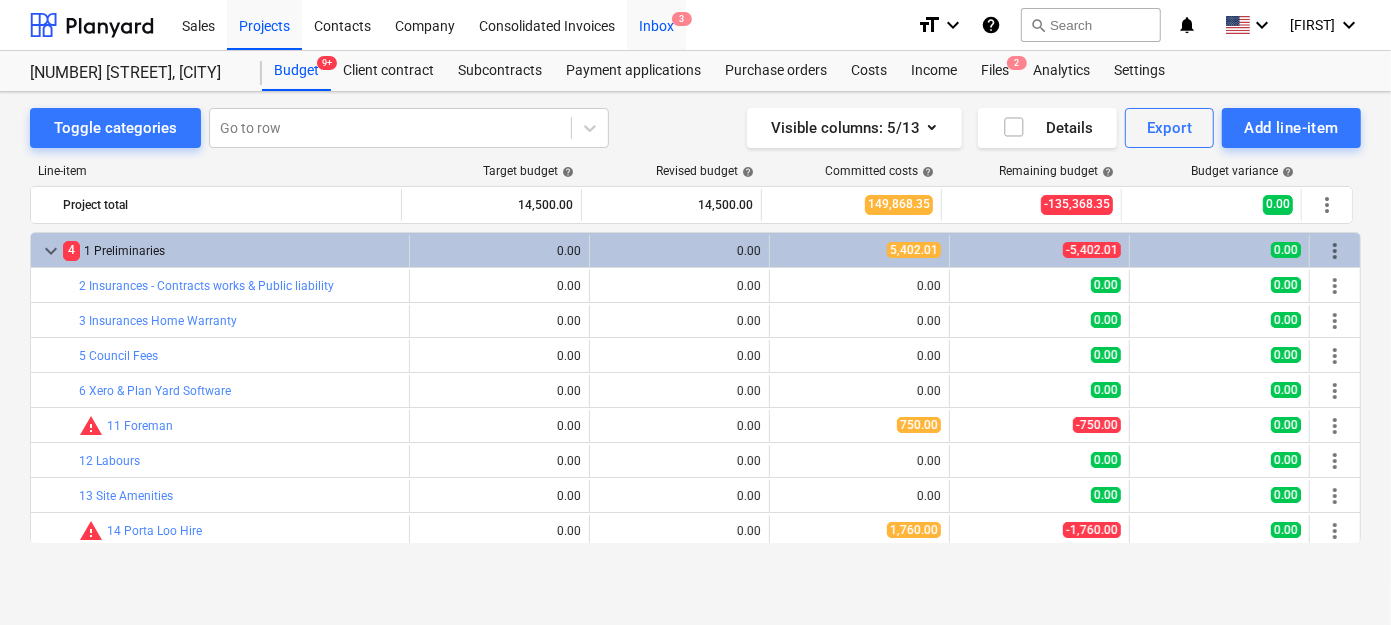 click on "Inbox 3" at bounding box center [656, 24] 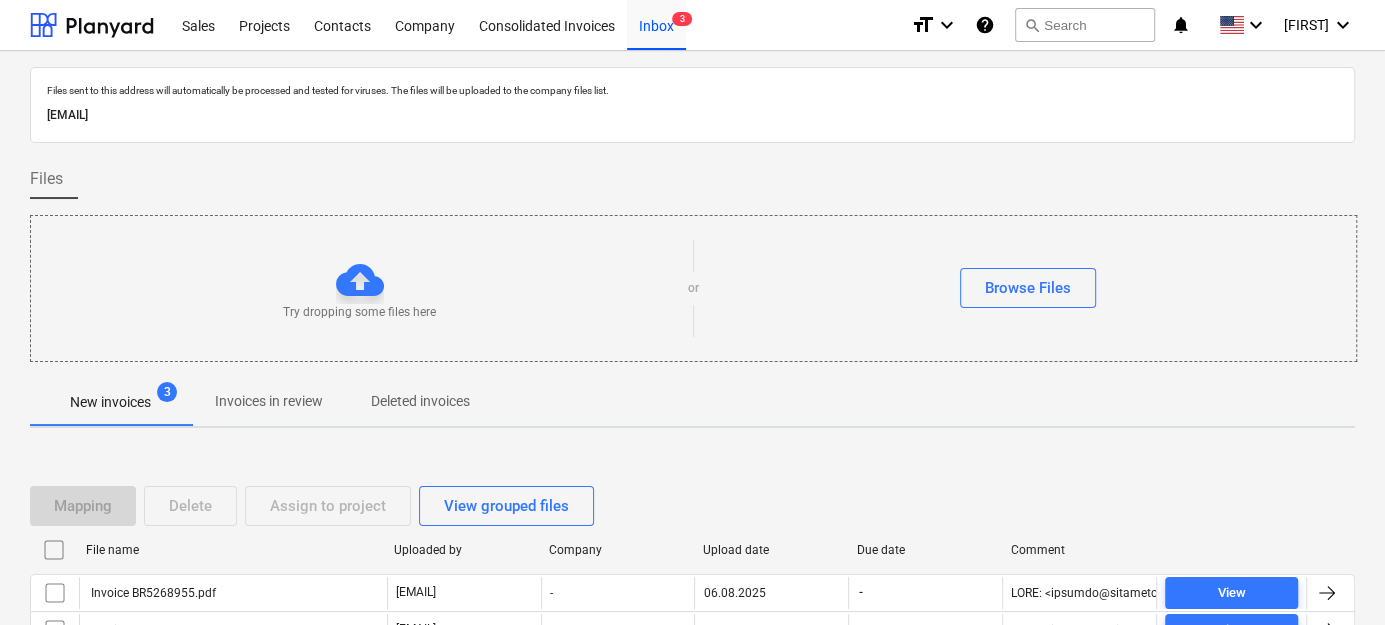 scroll, scrollTop: 148, scrollLeft: 0, axis: vertical 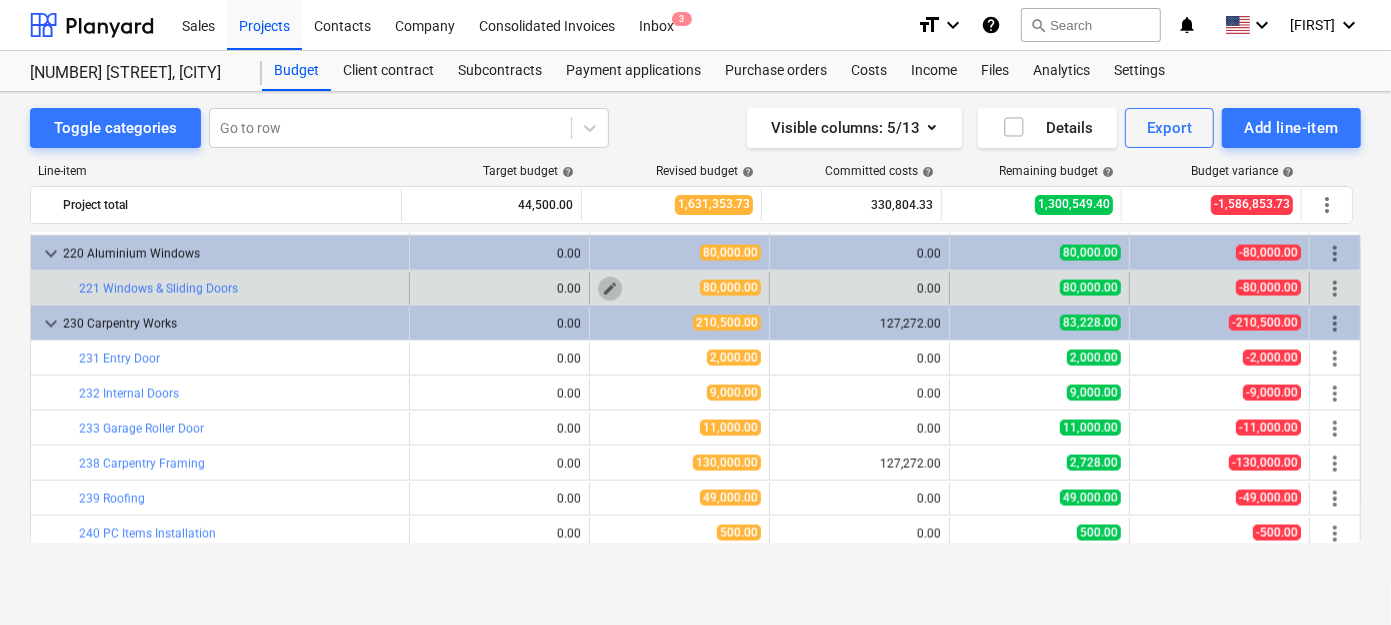 click on "edit" at bounding box center (610, 289) 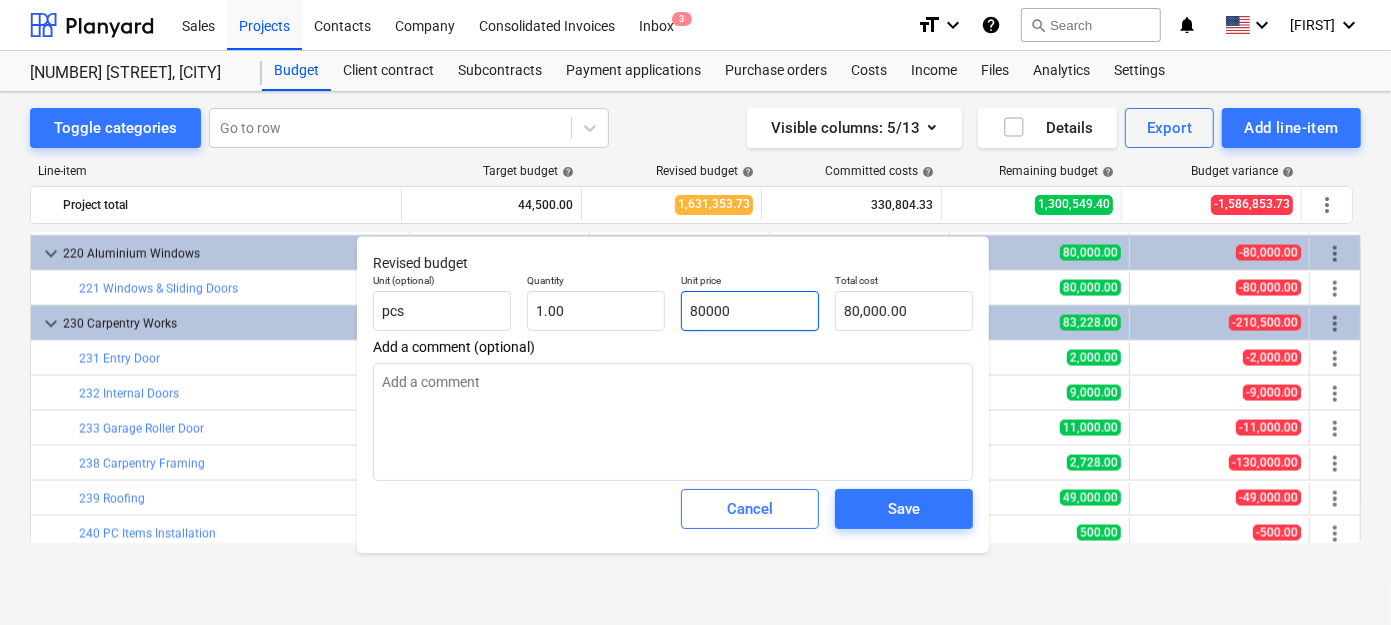 click on "80000" at bounding box center (750, 311) 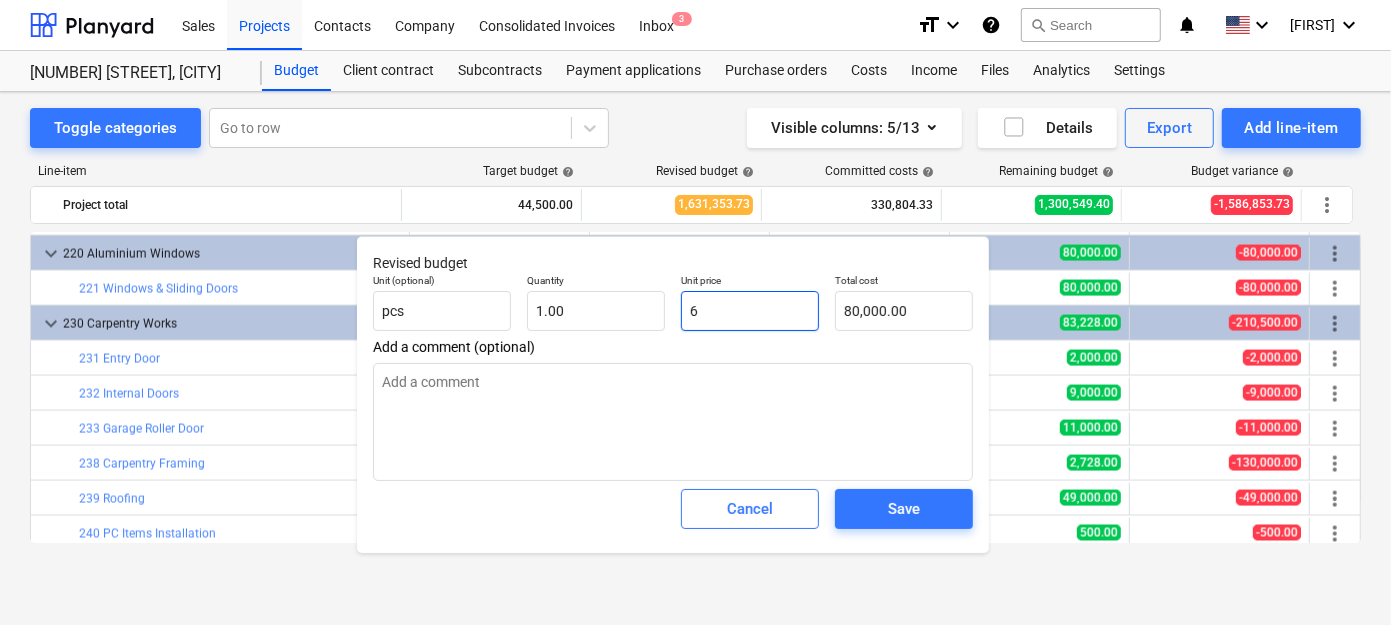 type on "6.00" 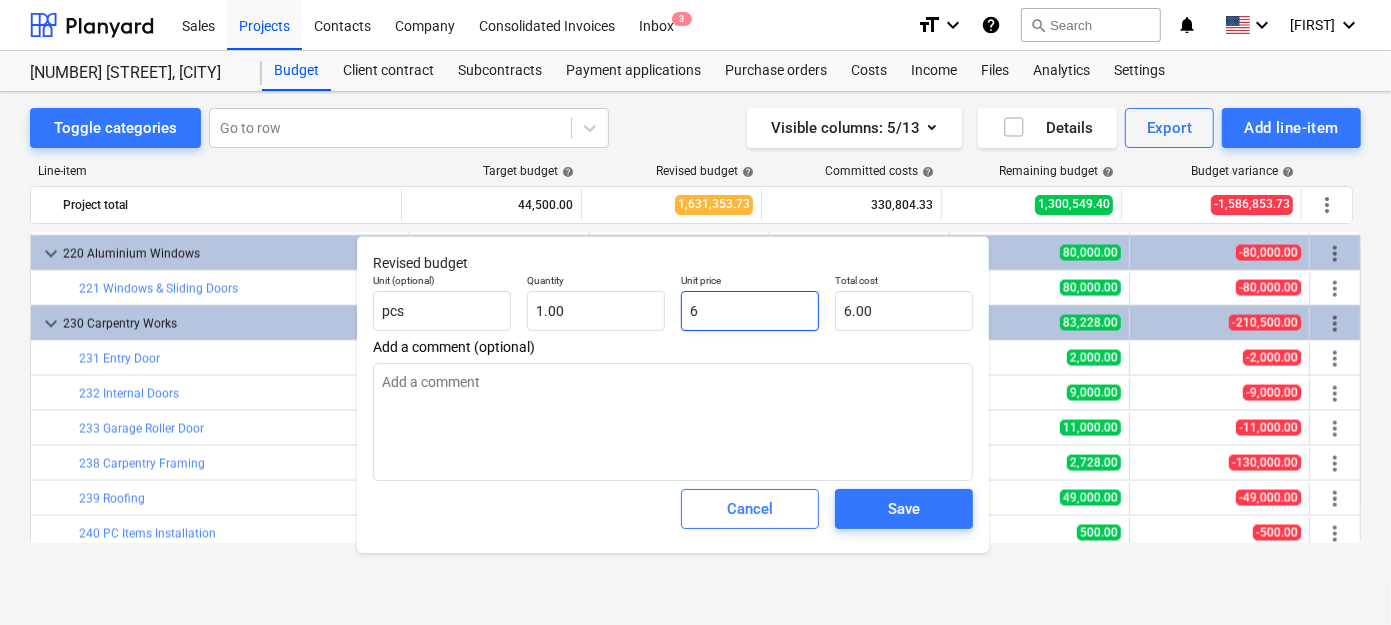 type on "65" 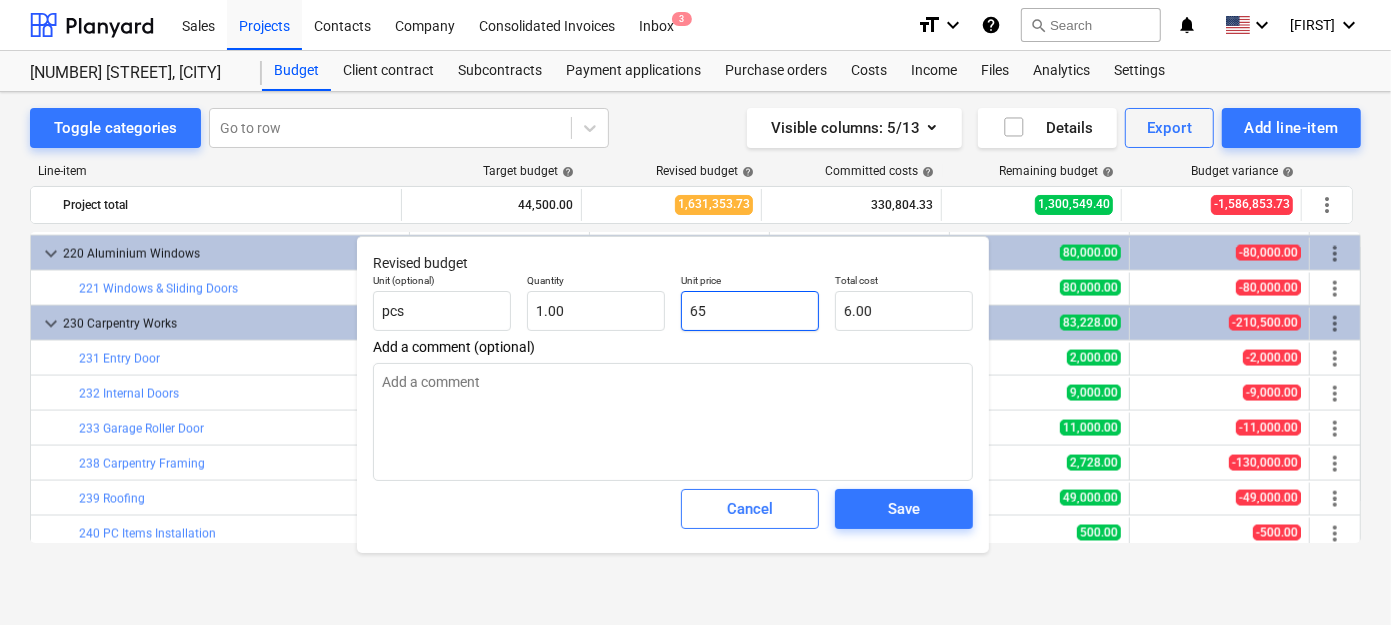 type on "65.00" 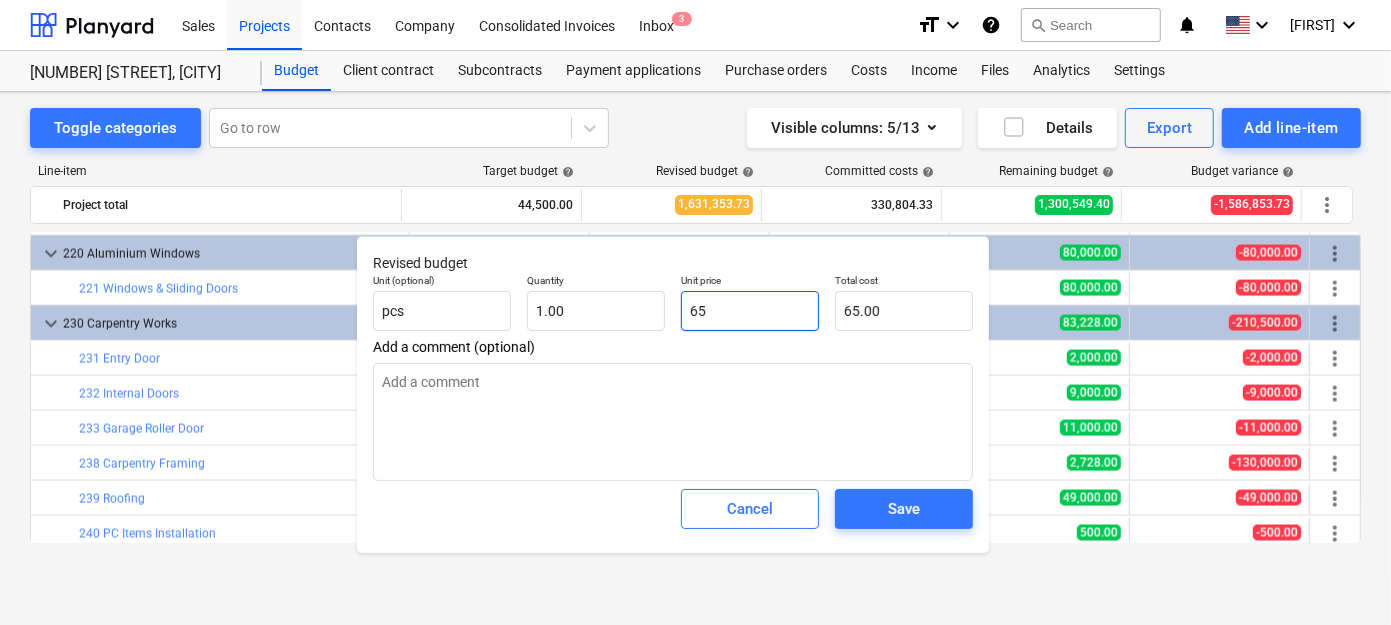type on "650" 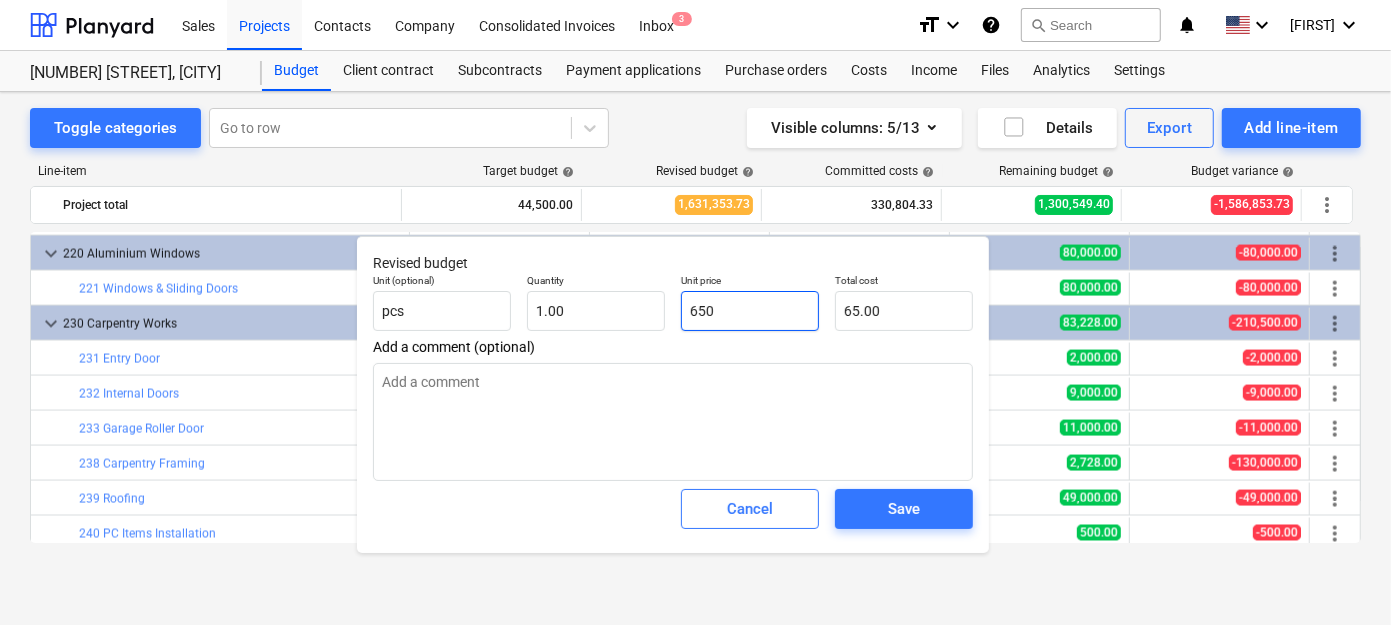 type on "650.00" 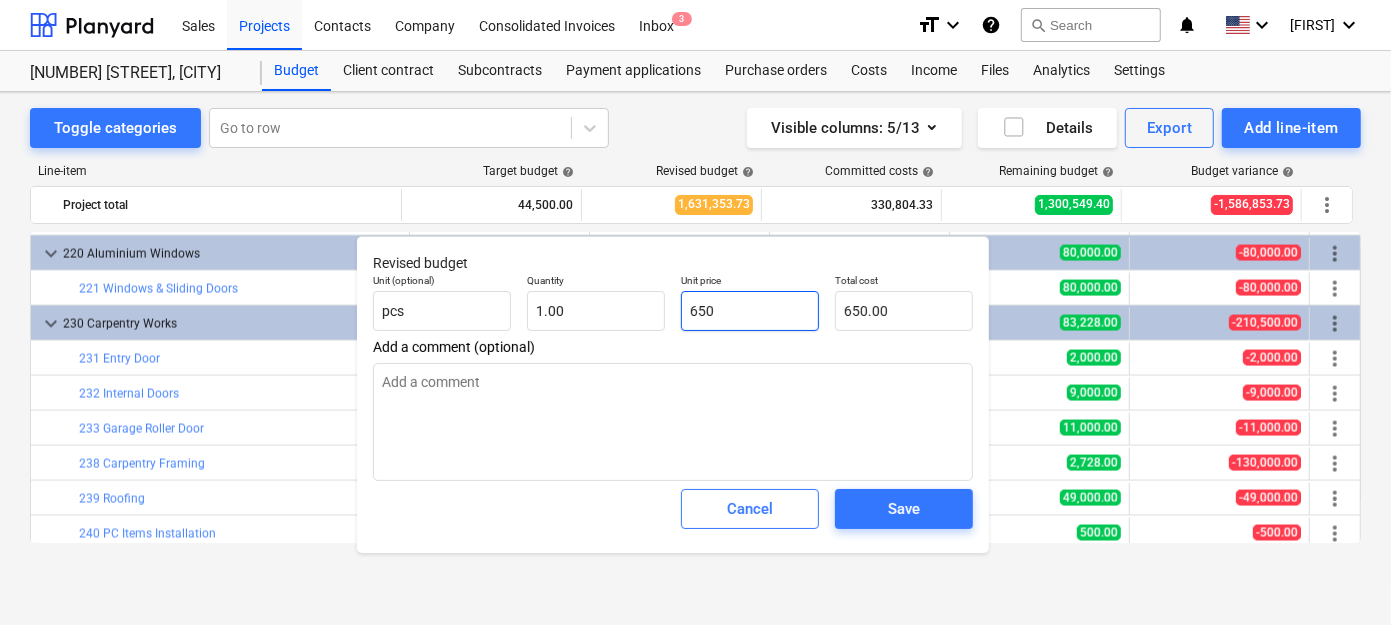 type on "6500" 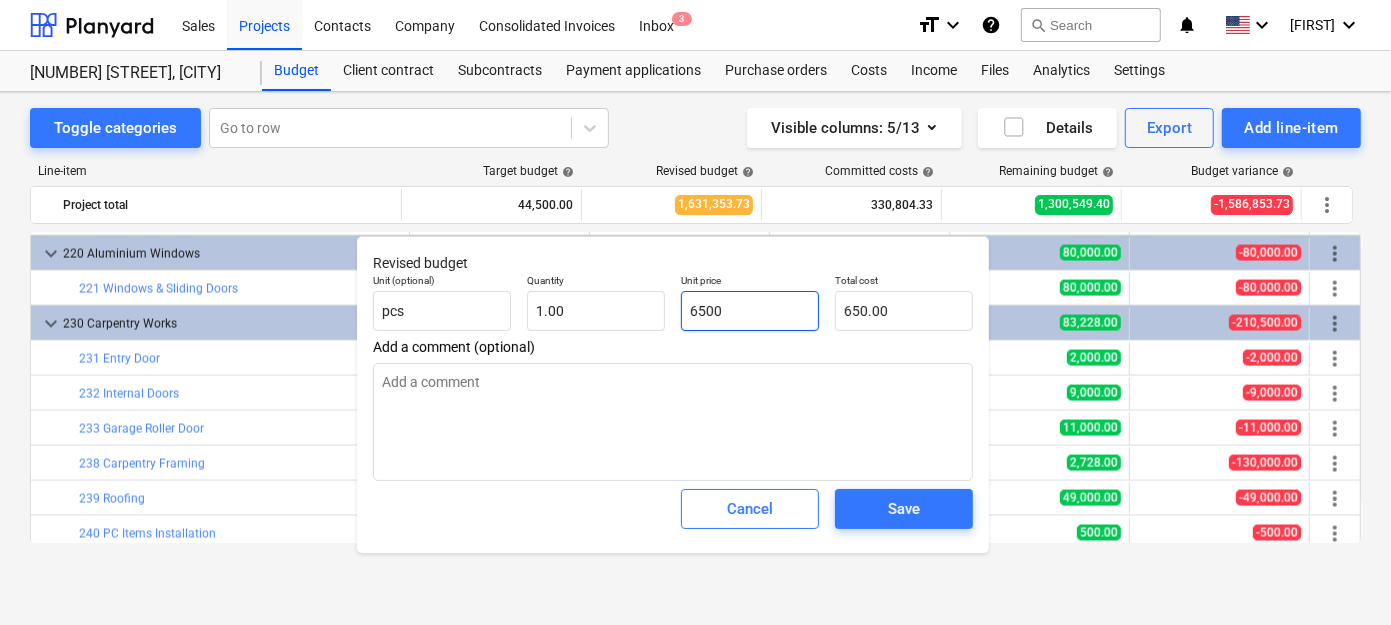 type on "6,500.00" 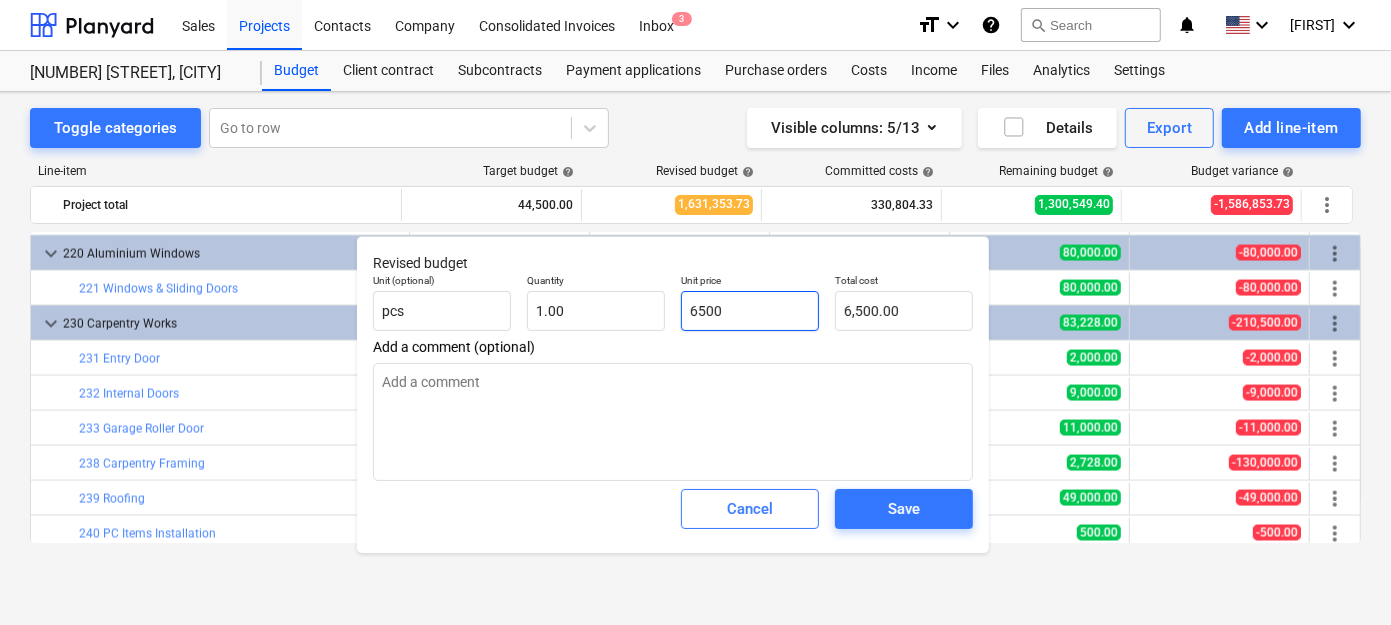 type on "65000" 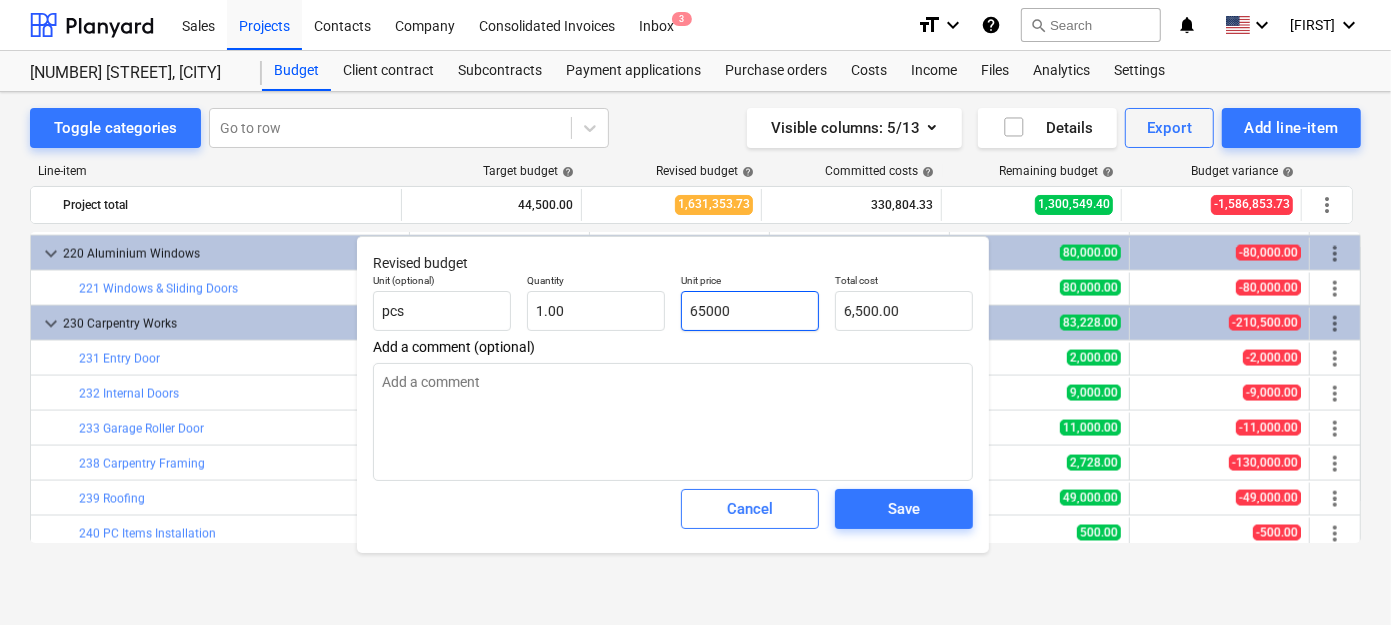 type on "65,000.00" 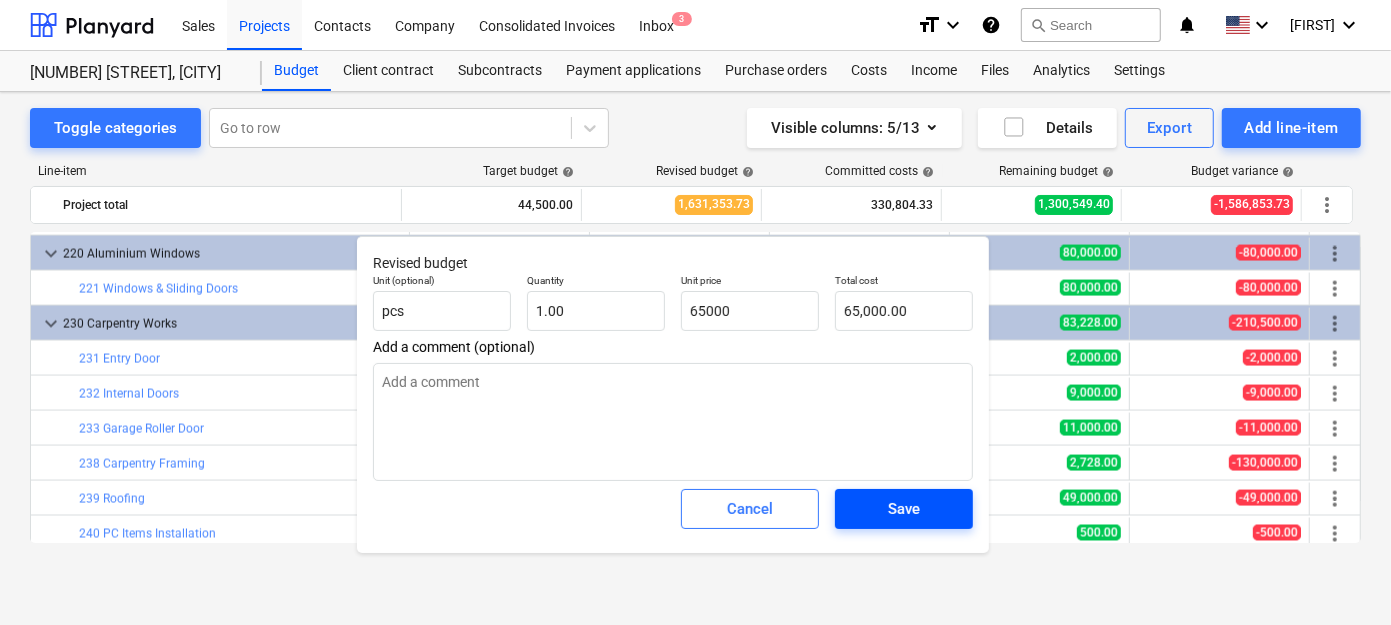 type on "65,000.00" 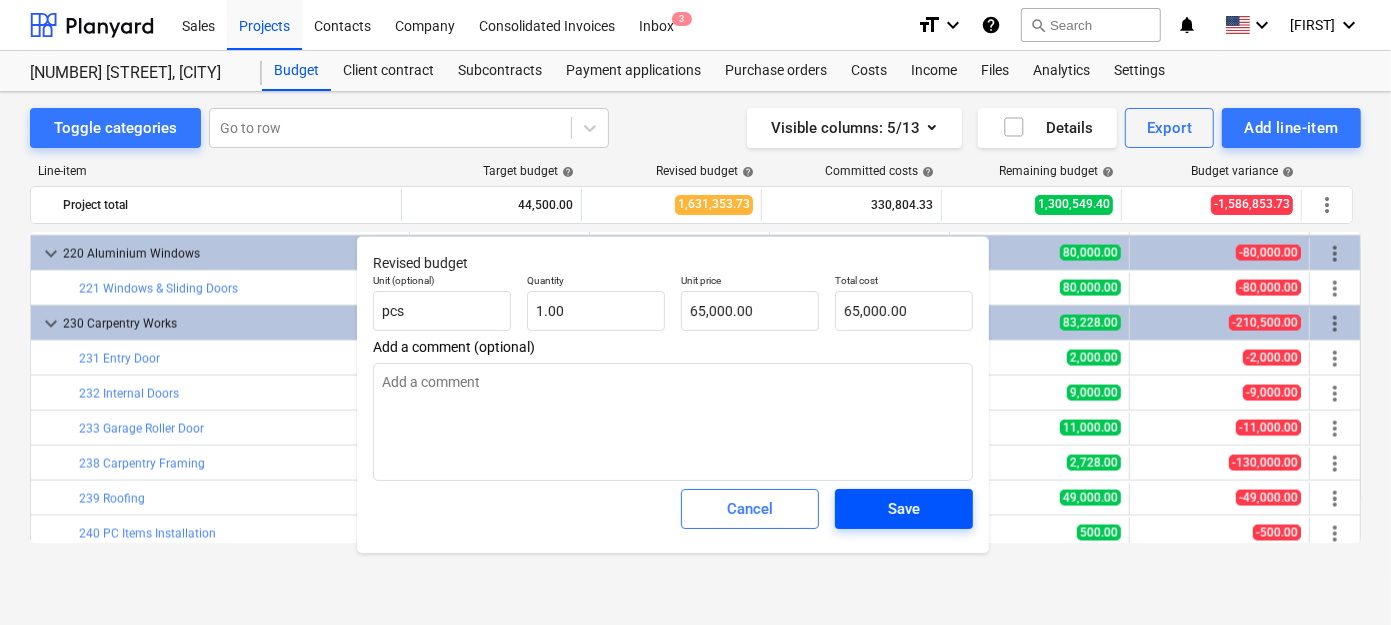 click on "Save" at bounding box center (904, 509) 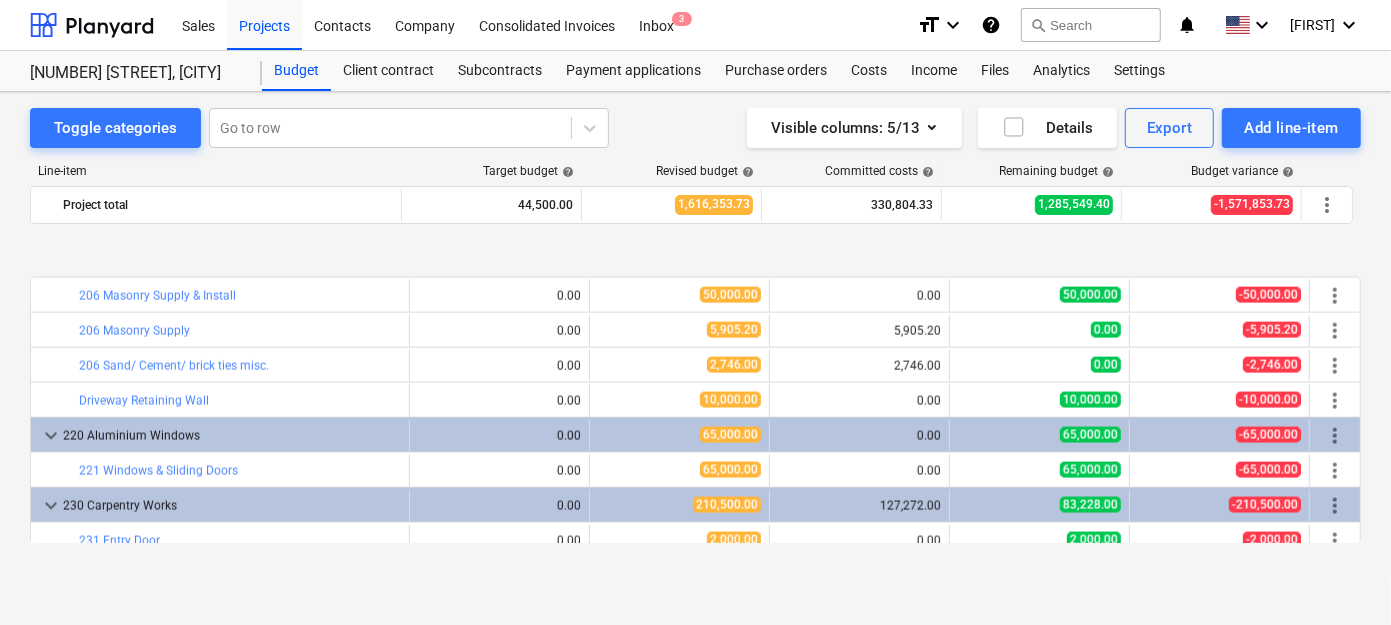 scroll, scrollTop: 2181, scrollLeft: 0, axis: vertical 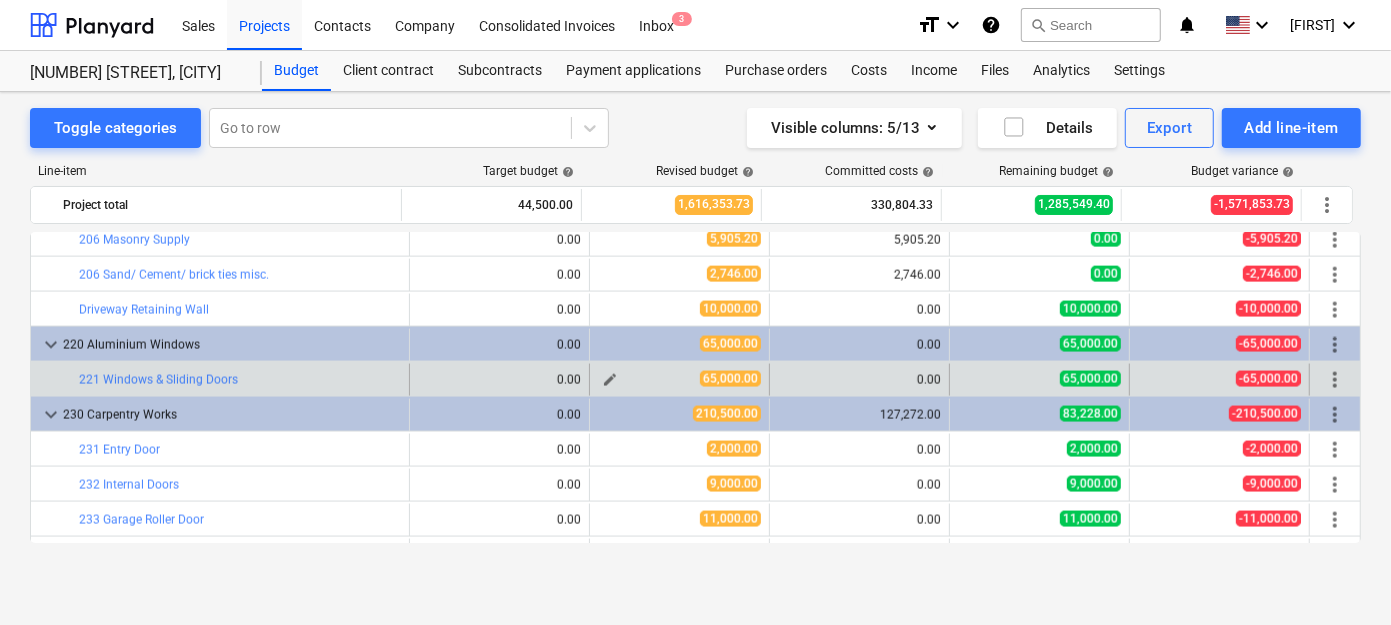 click on "edit" at bounding box center [610, 380] 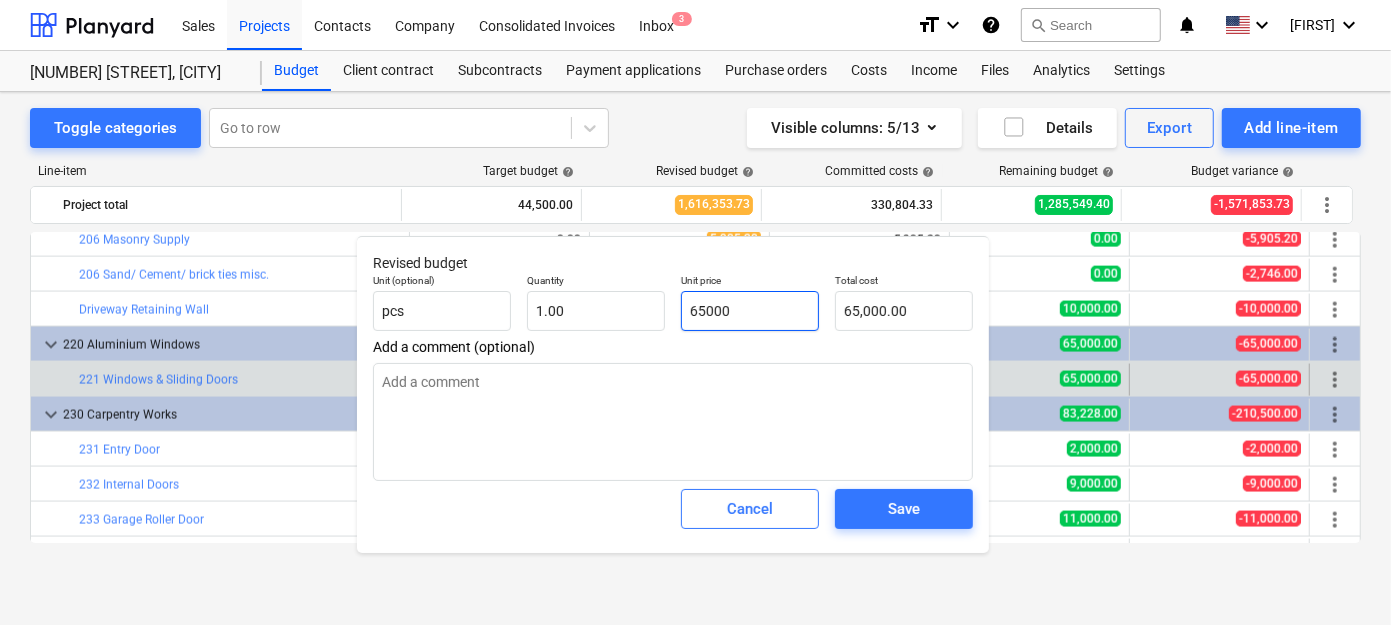 click on "65000" at bounding box center (750, 311) 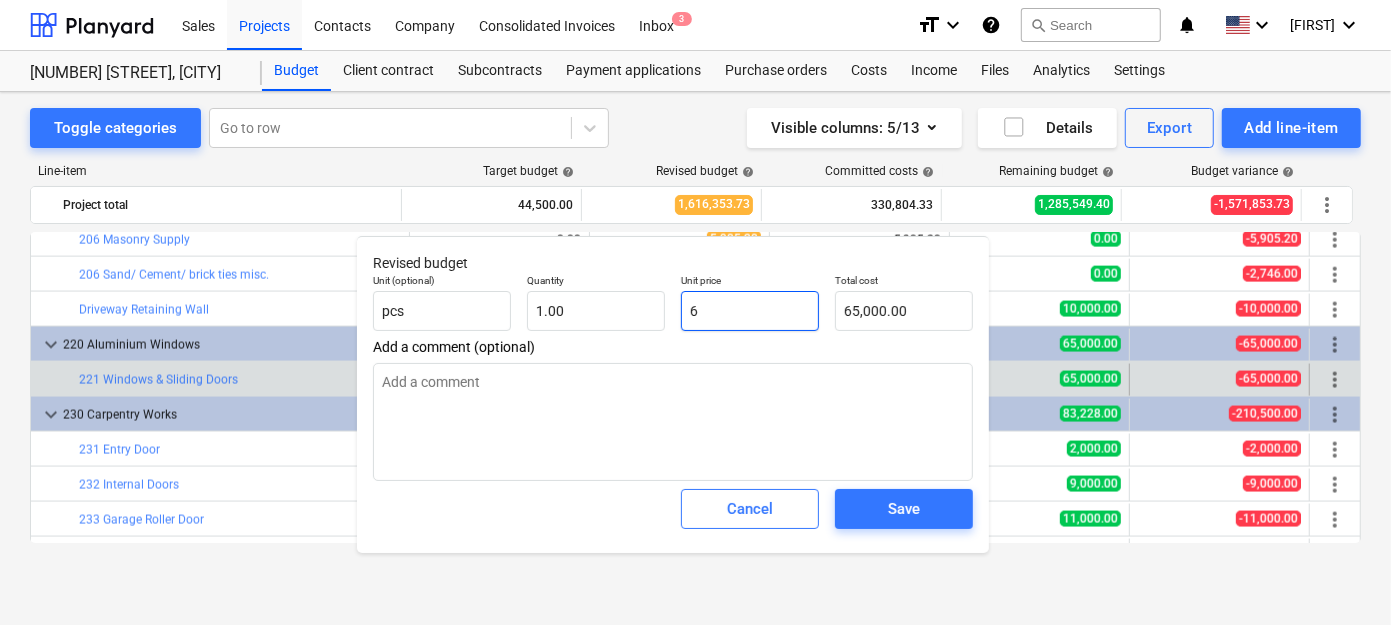 type on "6.00" 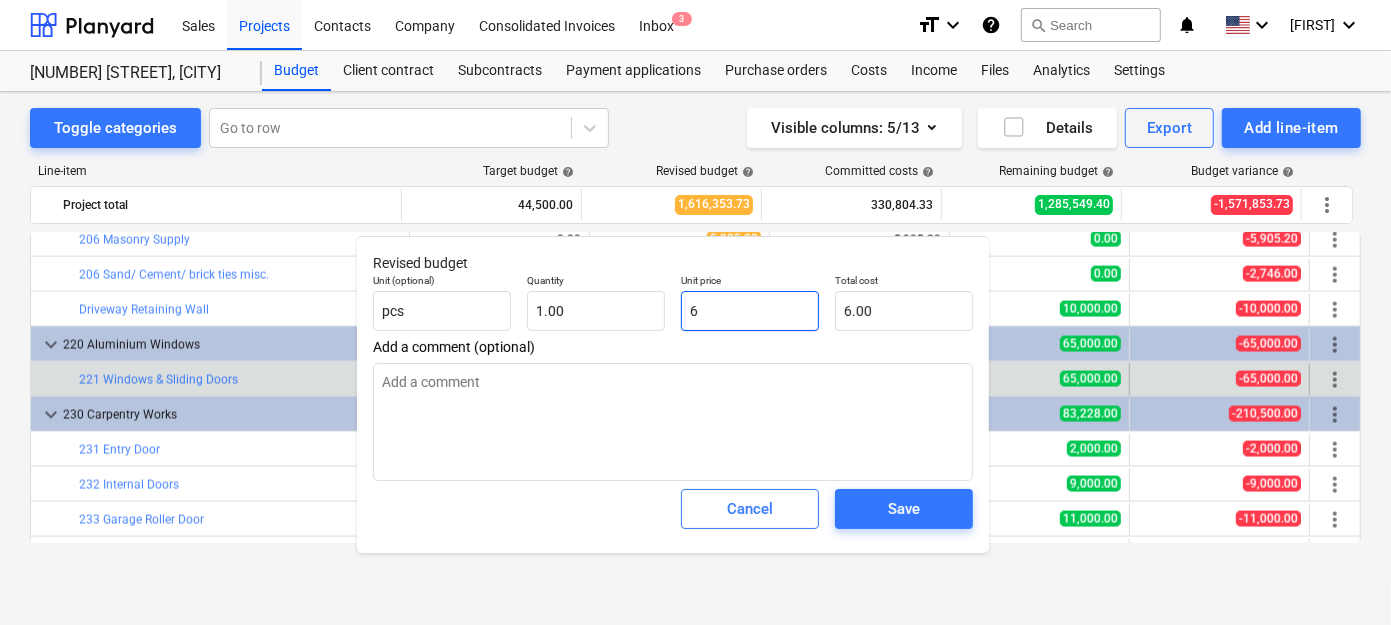 type on "63" 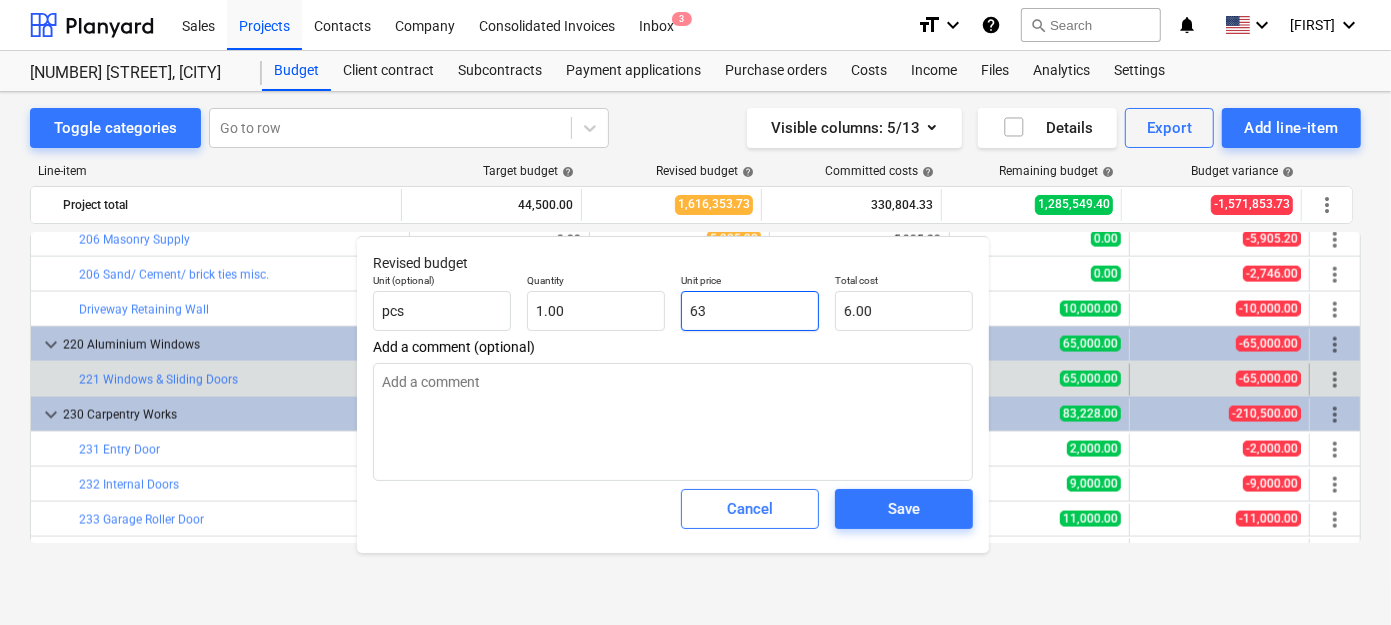 type on "63.00" 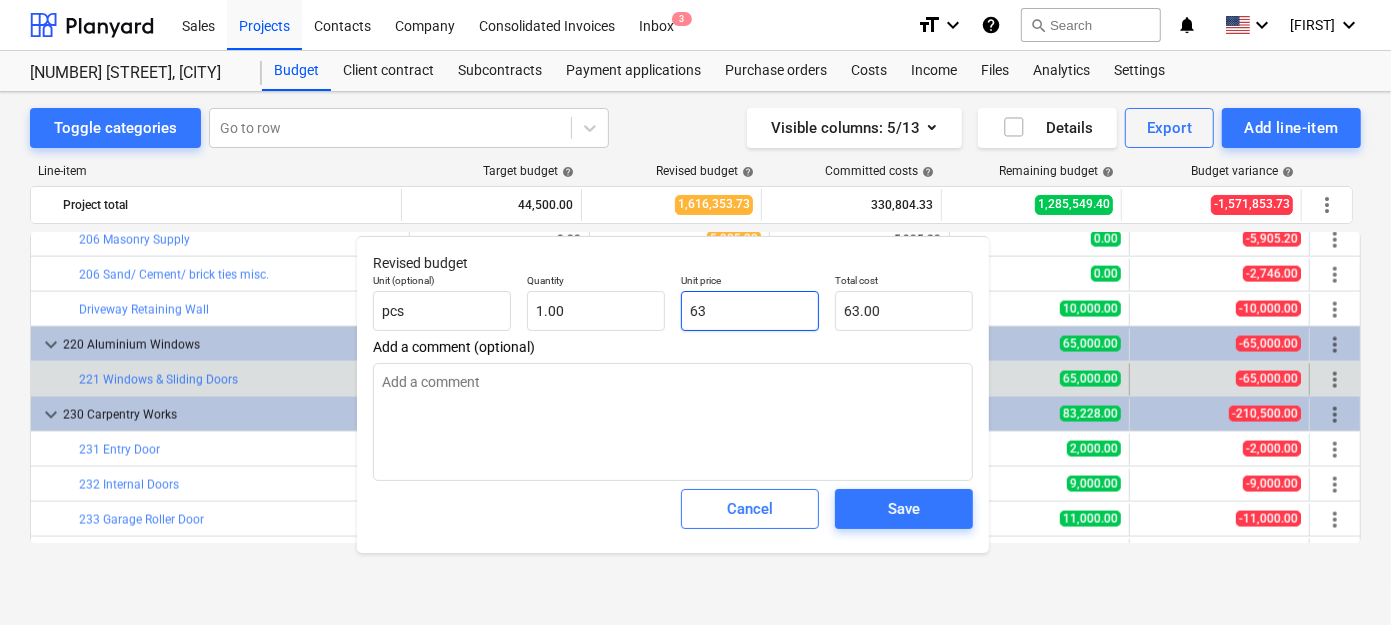 type on "636" 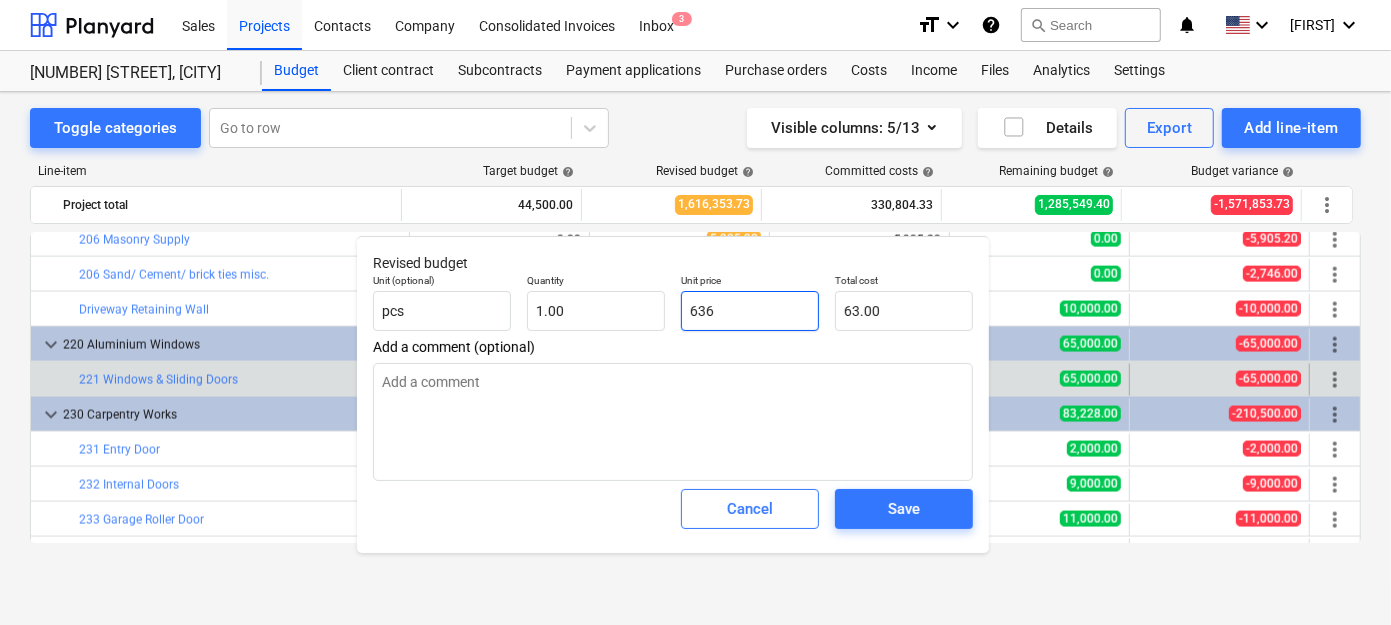 type on "636.00" 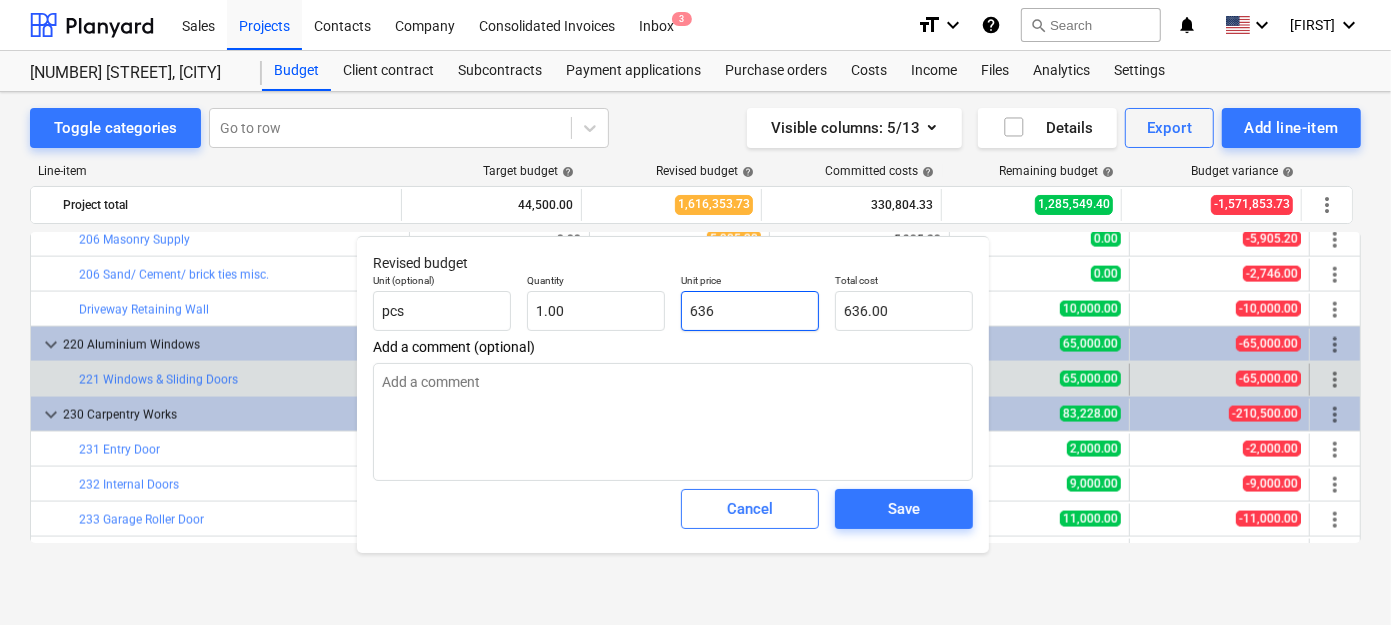 type on "63" 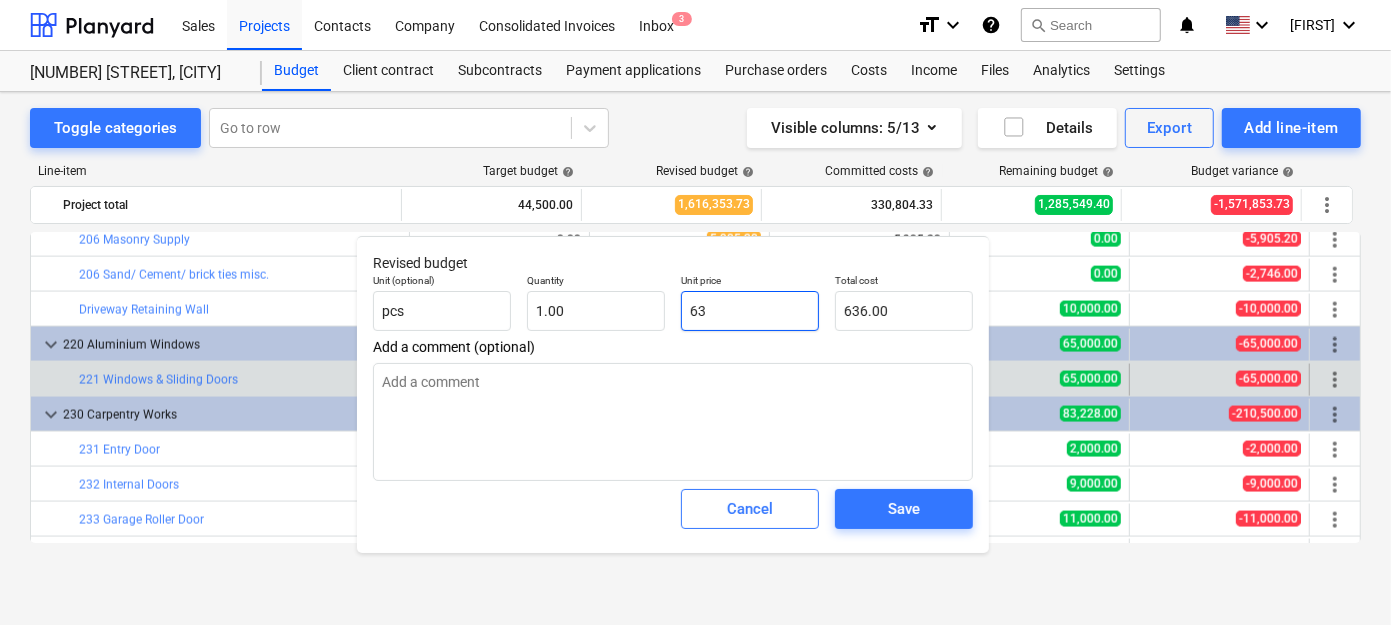 type on "63.00" 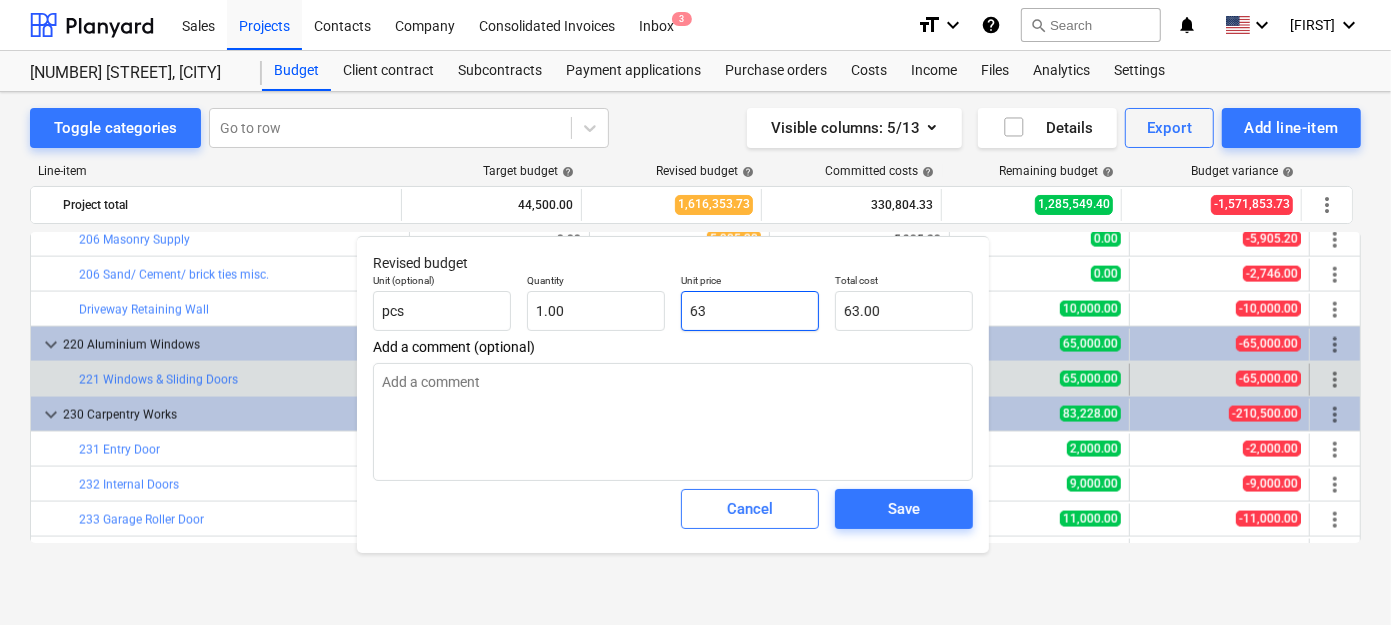 type on "635" 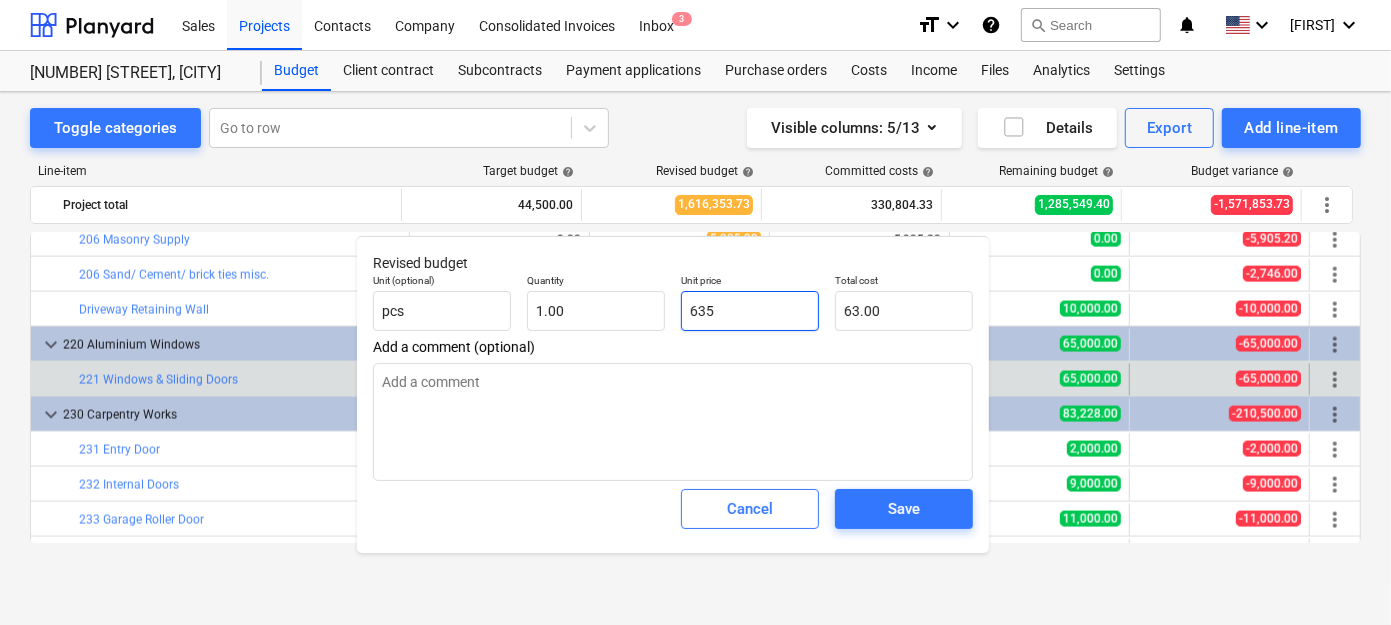 type on "635.00" 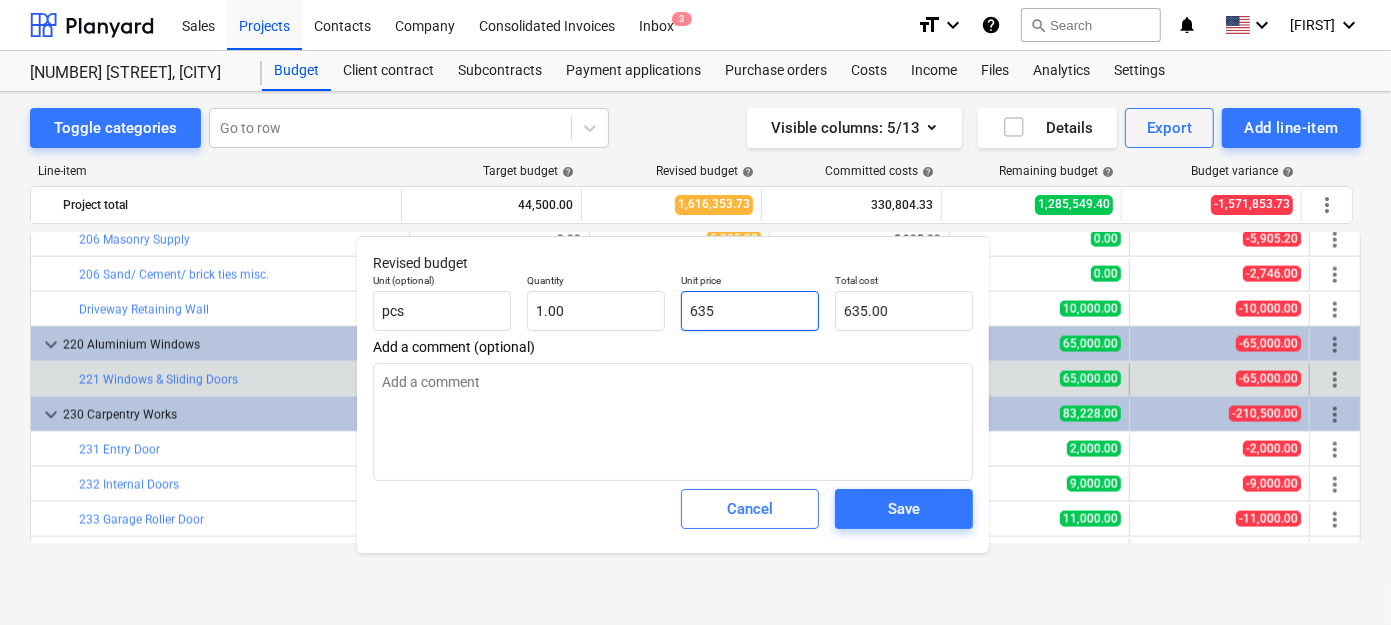 type on "6350" 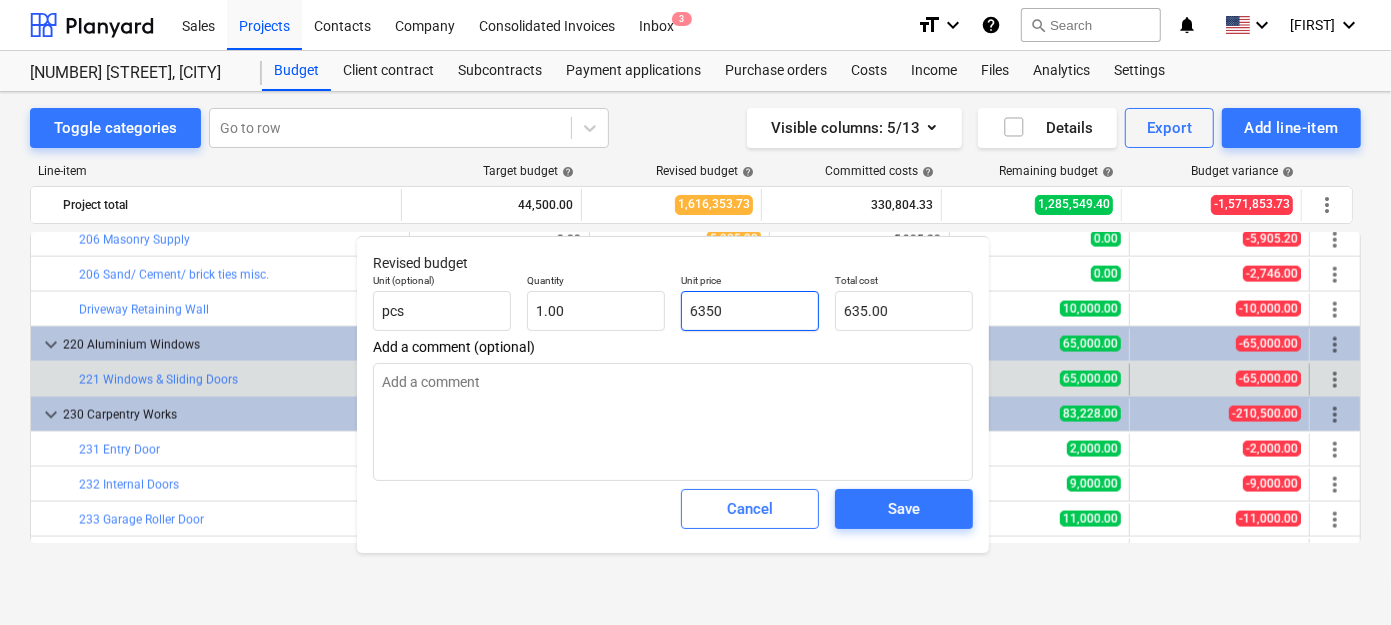 type on "6,350.00" 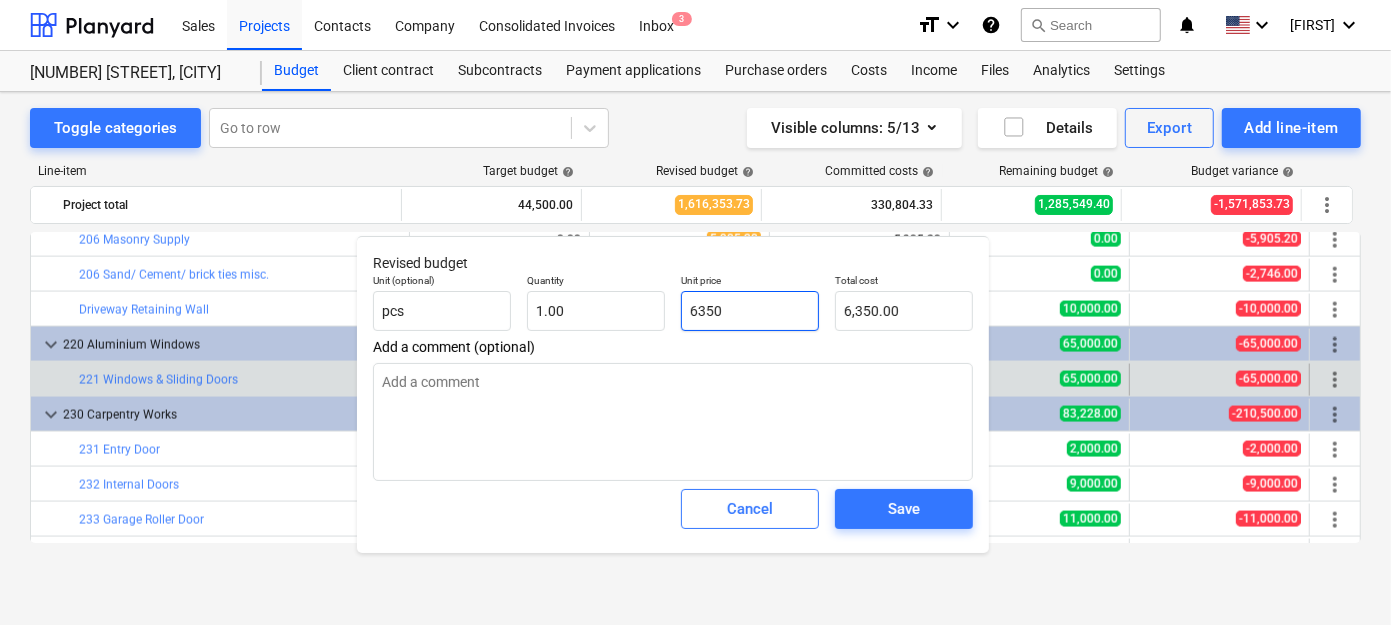 type on "63500" 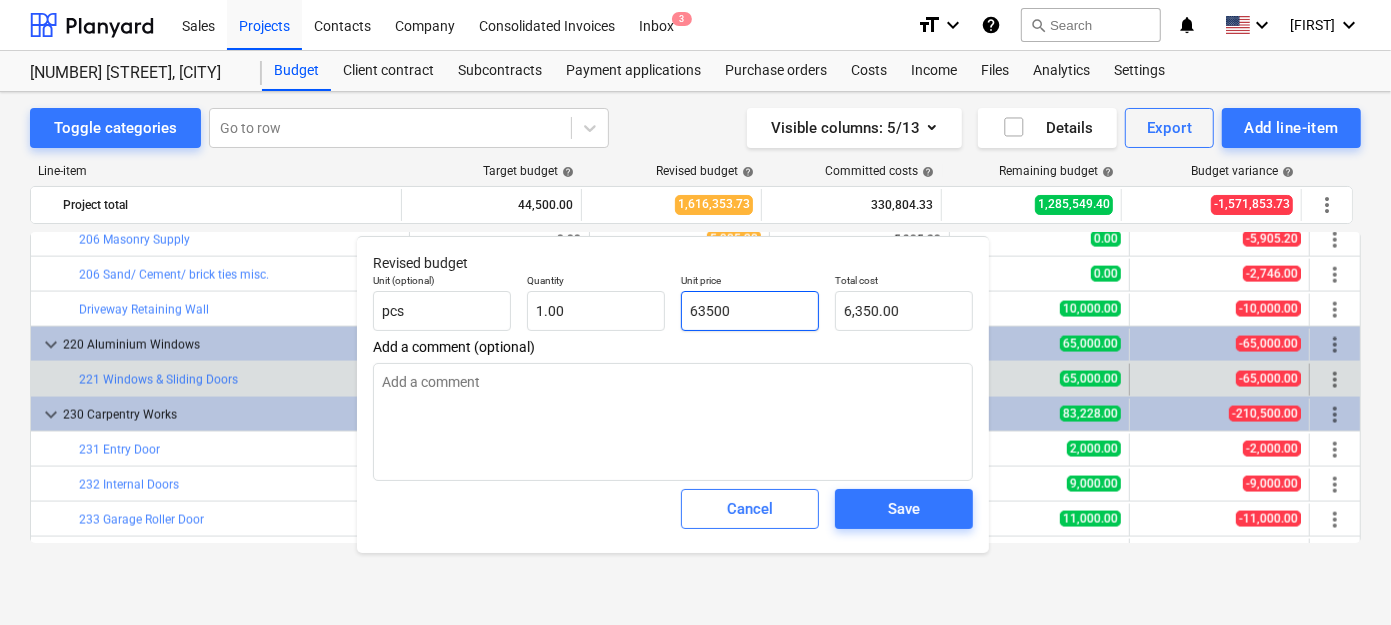 type on "63,500.00" 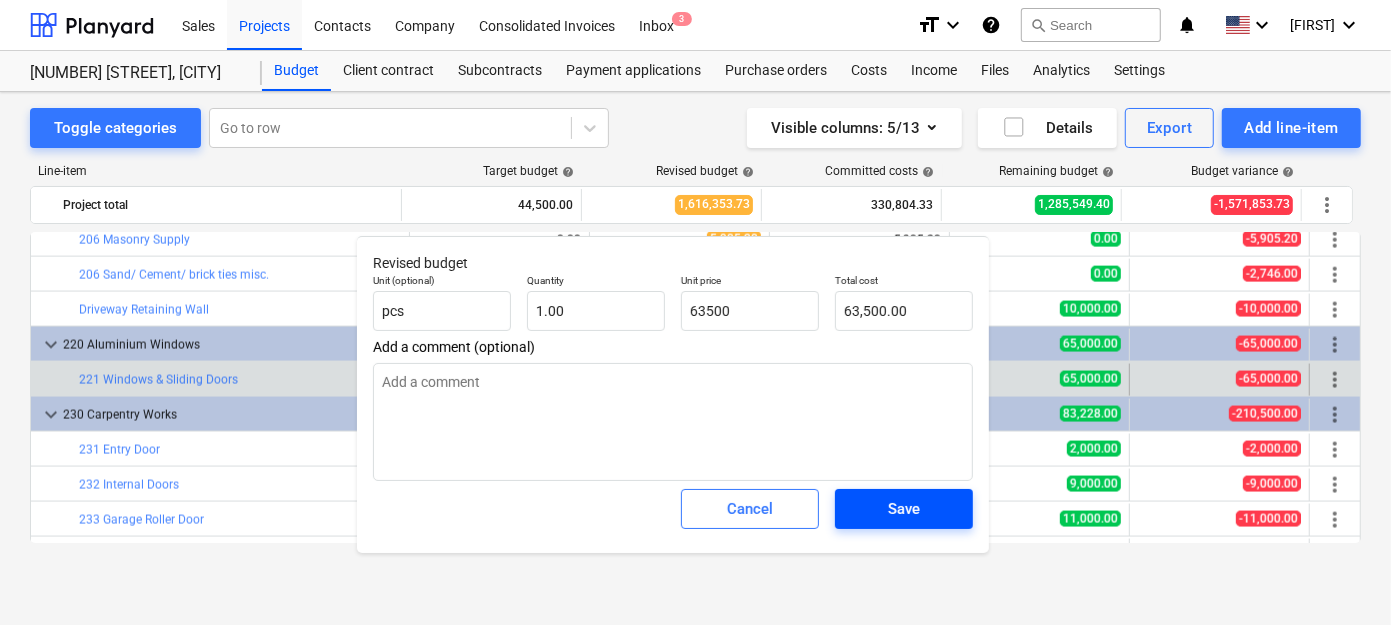 type on "63,500.00" 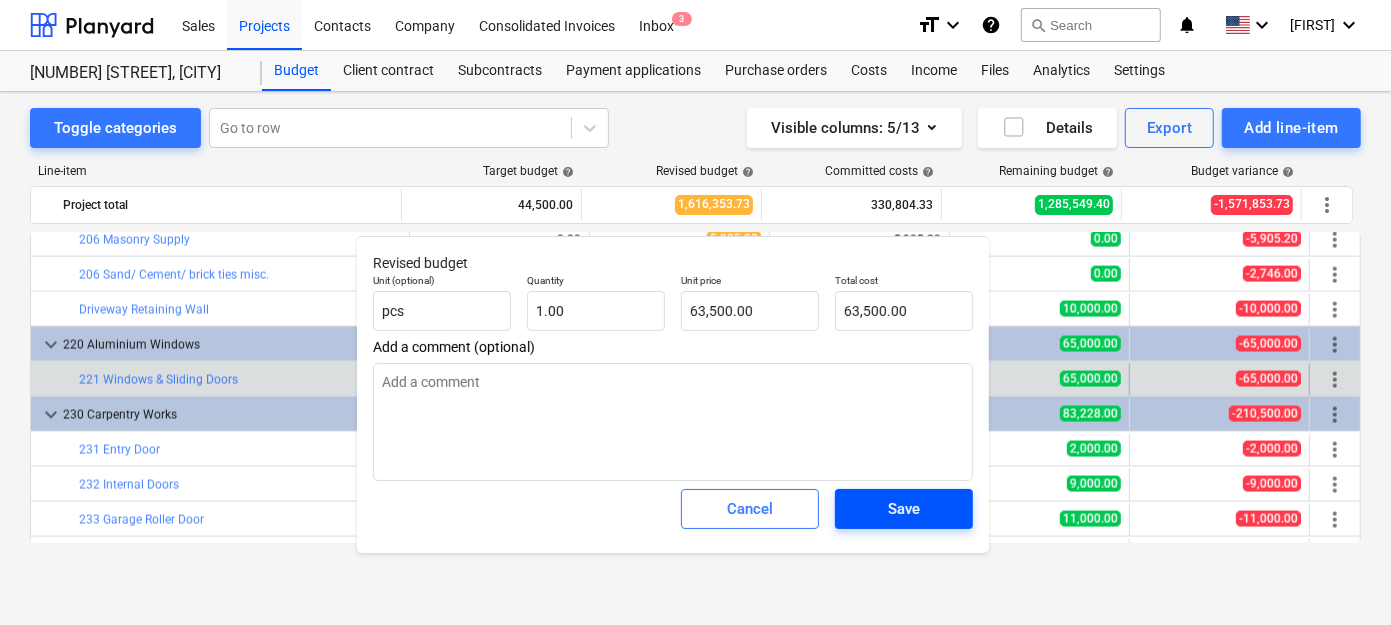 click on "Save" at bounding box center (904, 509) 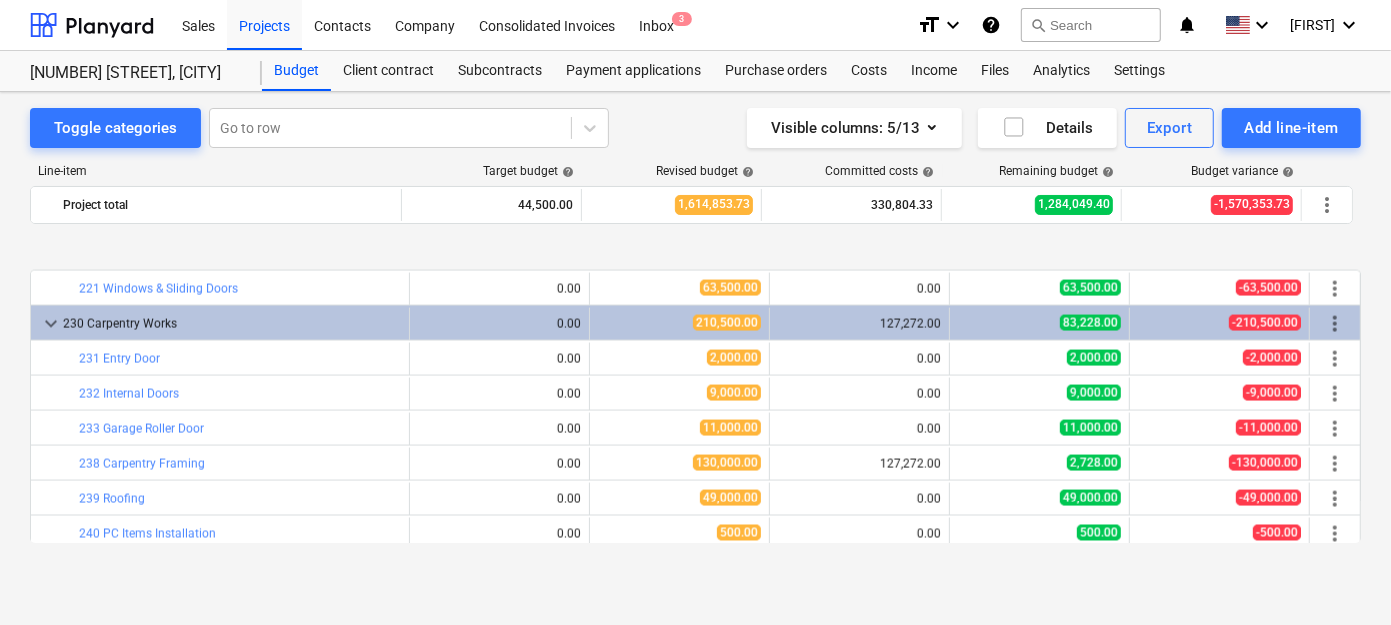 scroll, scrollTop: 2363, scrollLeft: 0, axis: vertical 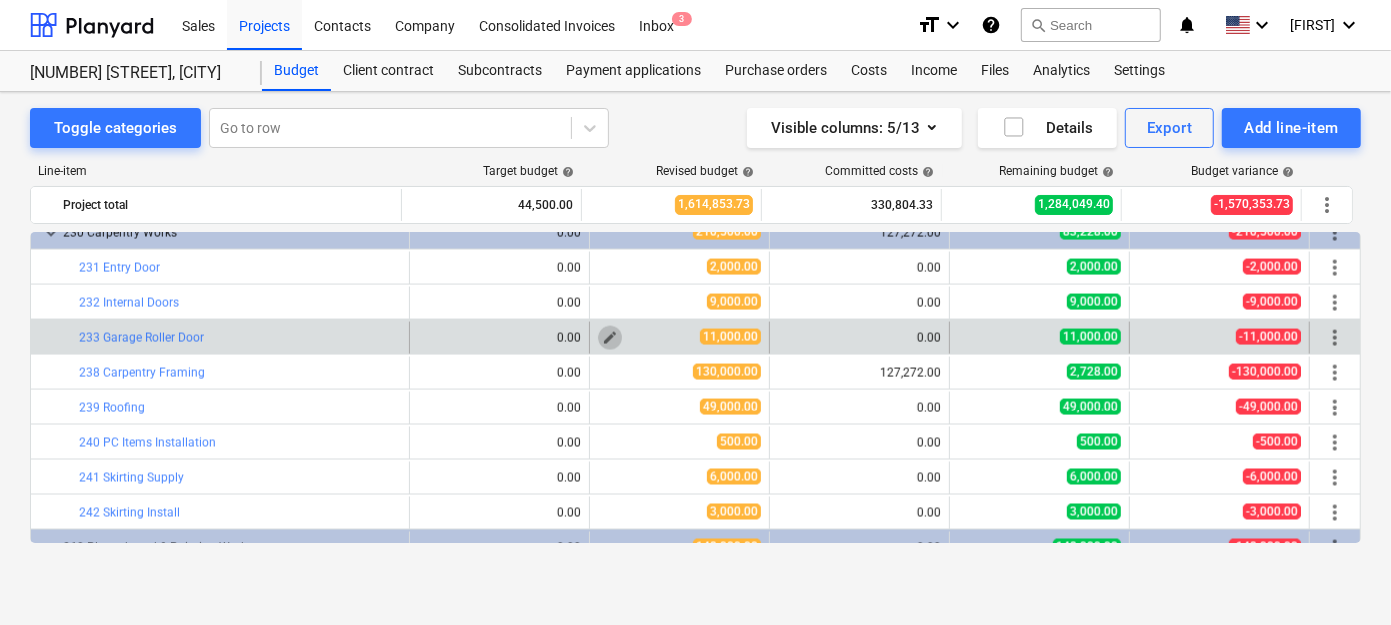 click on "edit" at bounding box center [610, 338] 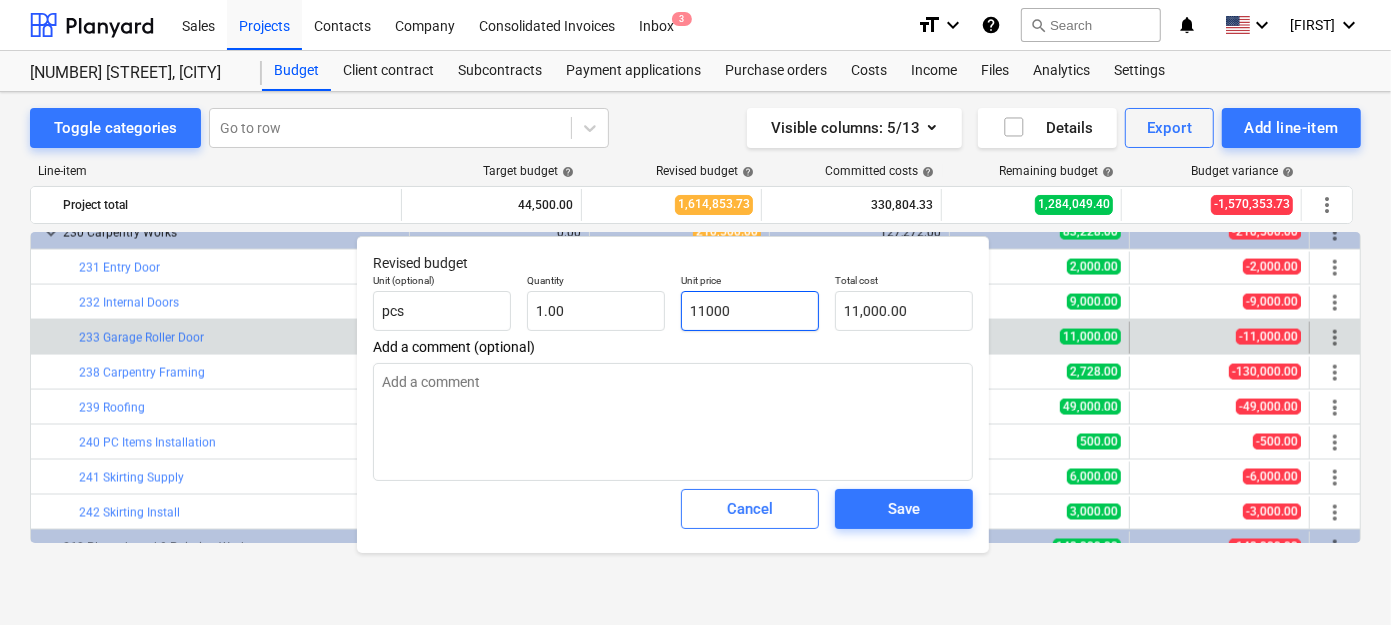 click on "11000" at bounding box center [750, 311] 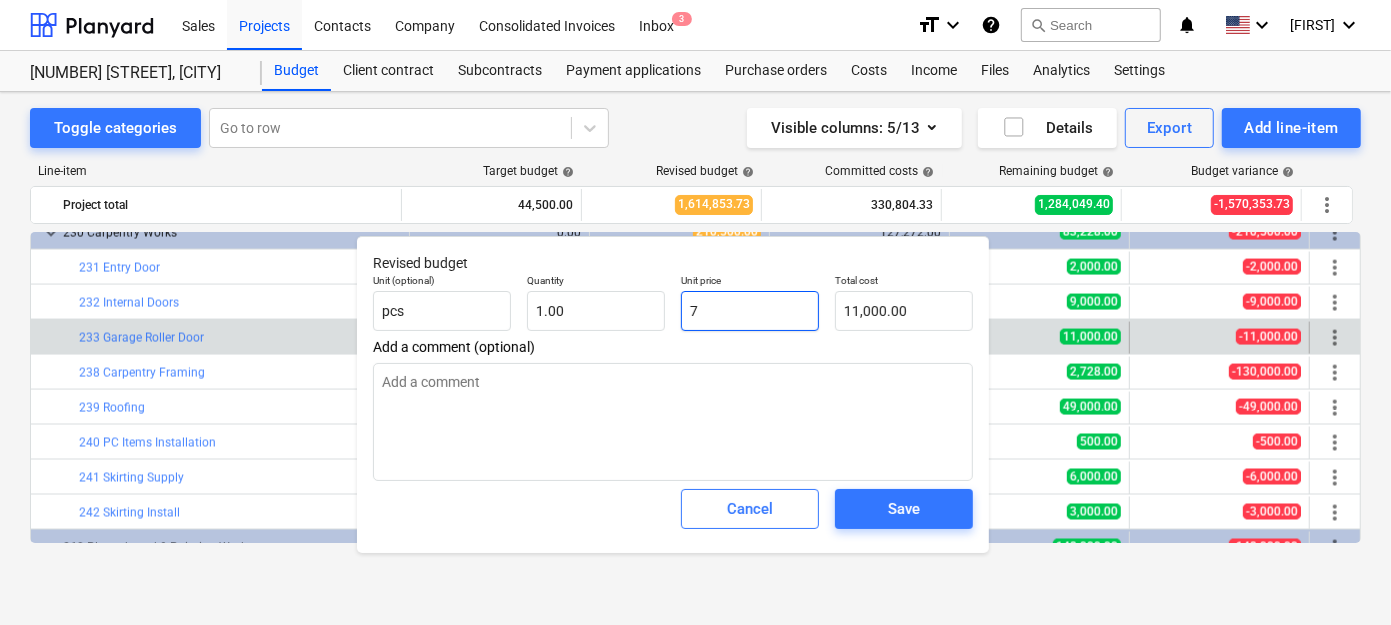 type on "7.00" 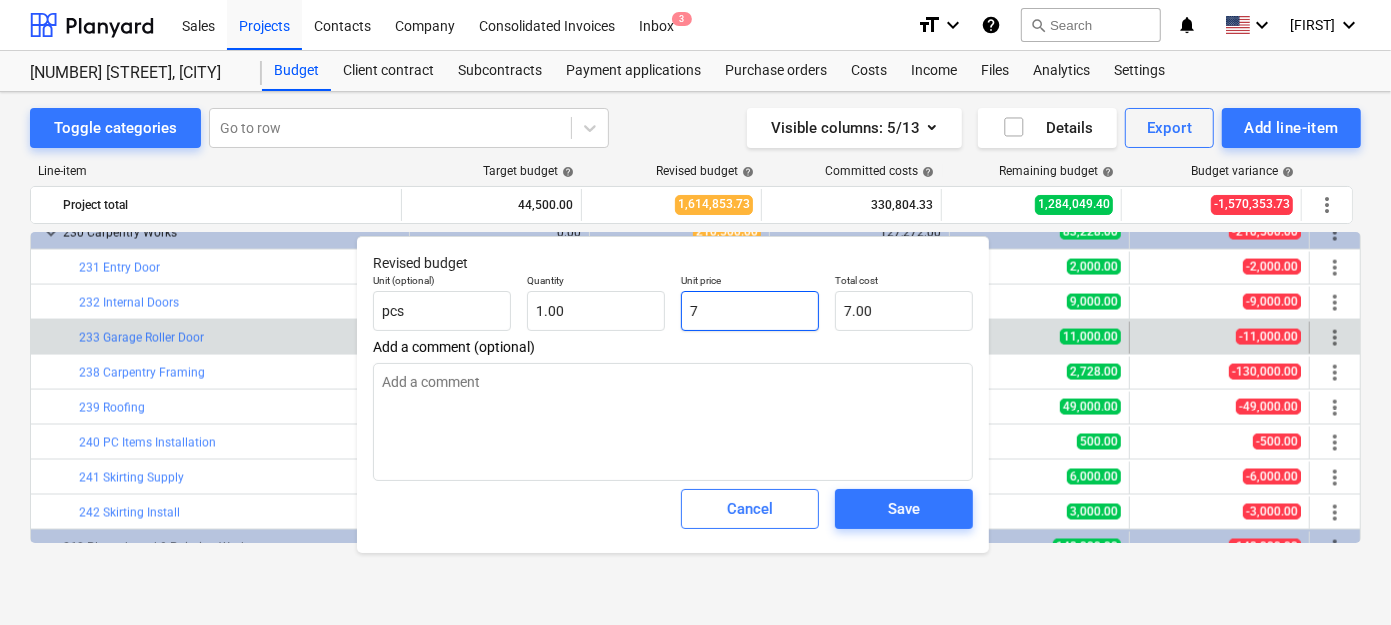 type on "70" 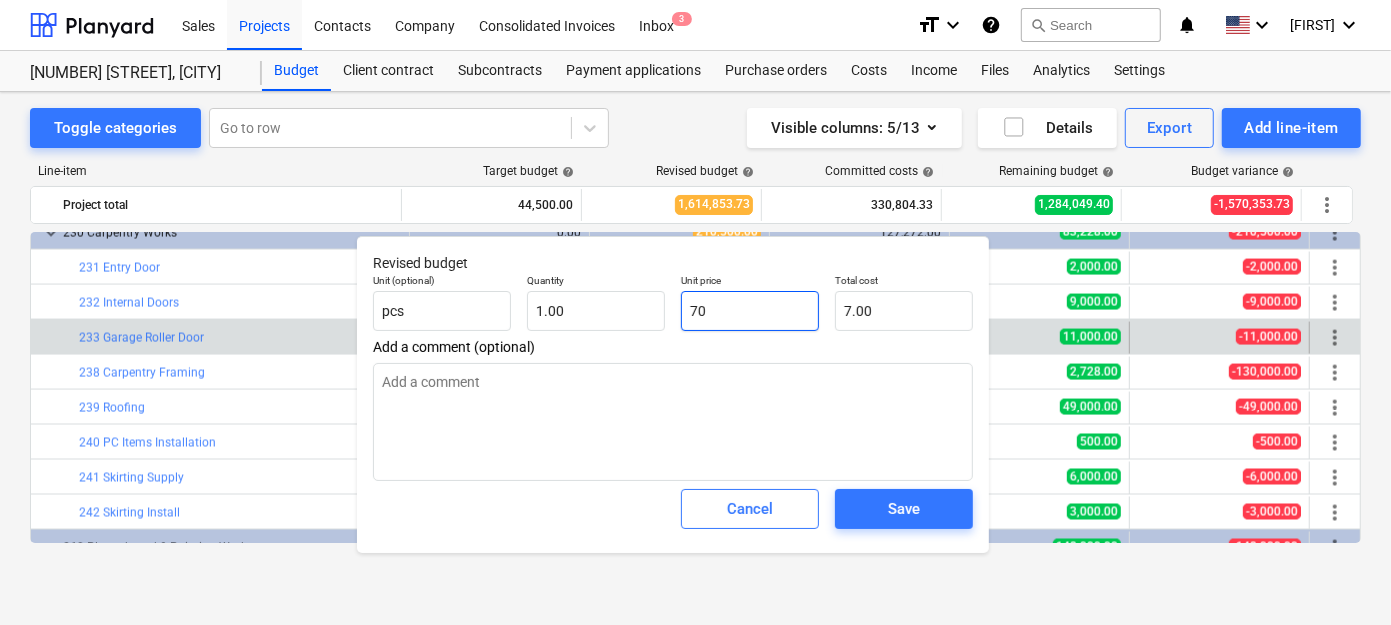 type on "70.00" 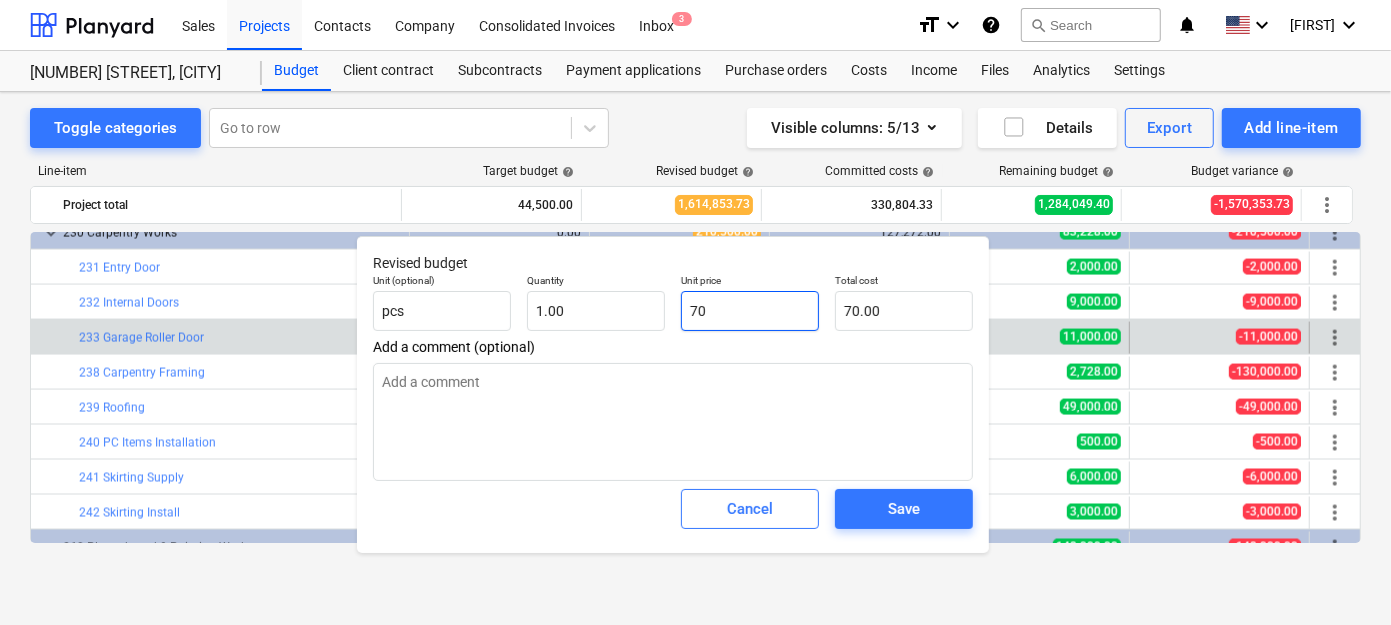 type on "700" 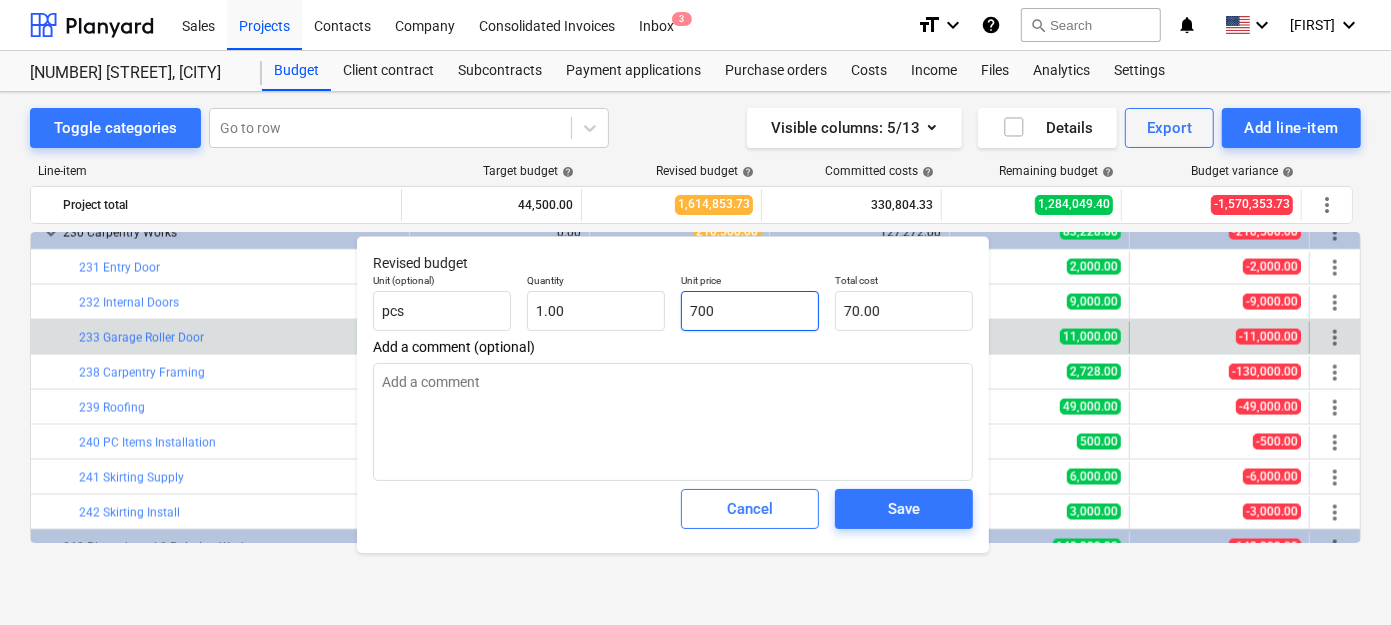 type on "700.00" 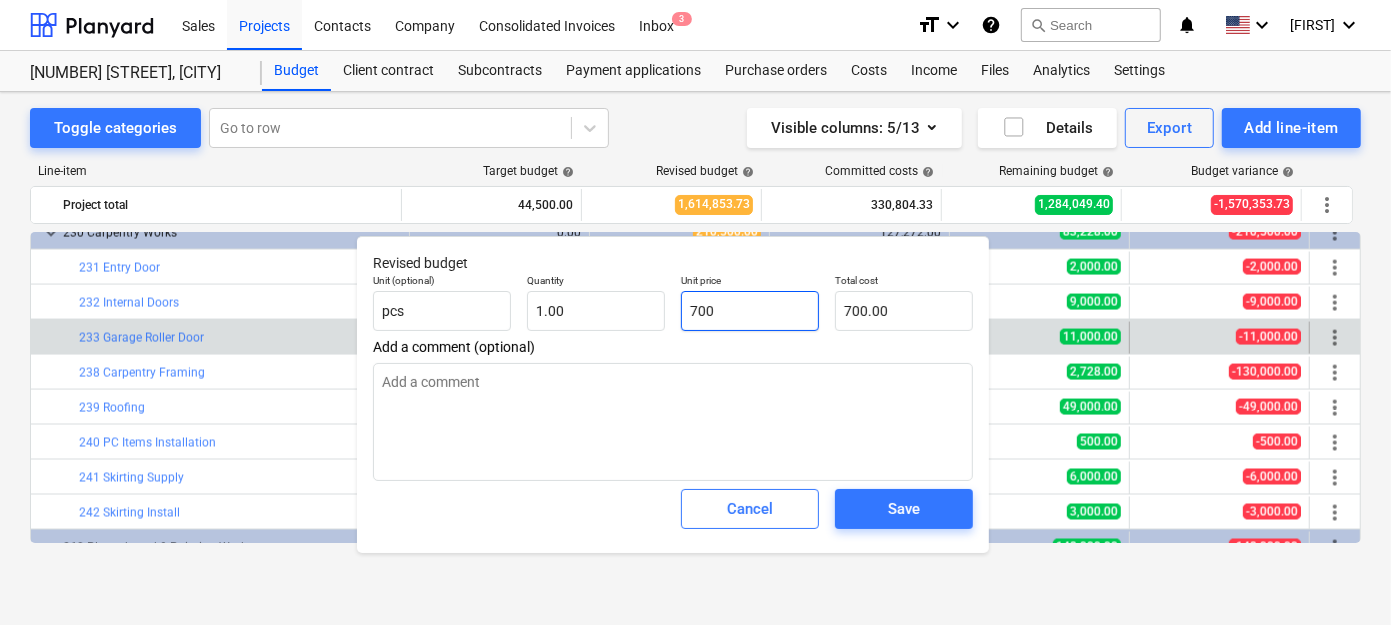 type on "7000" 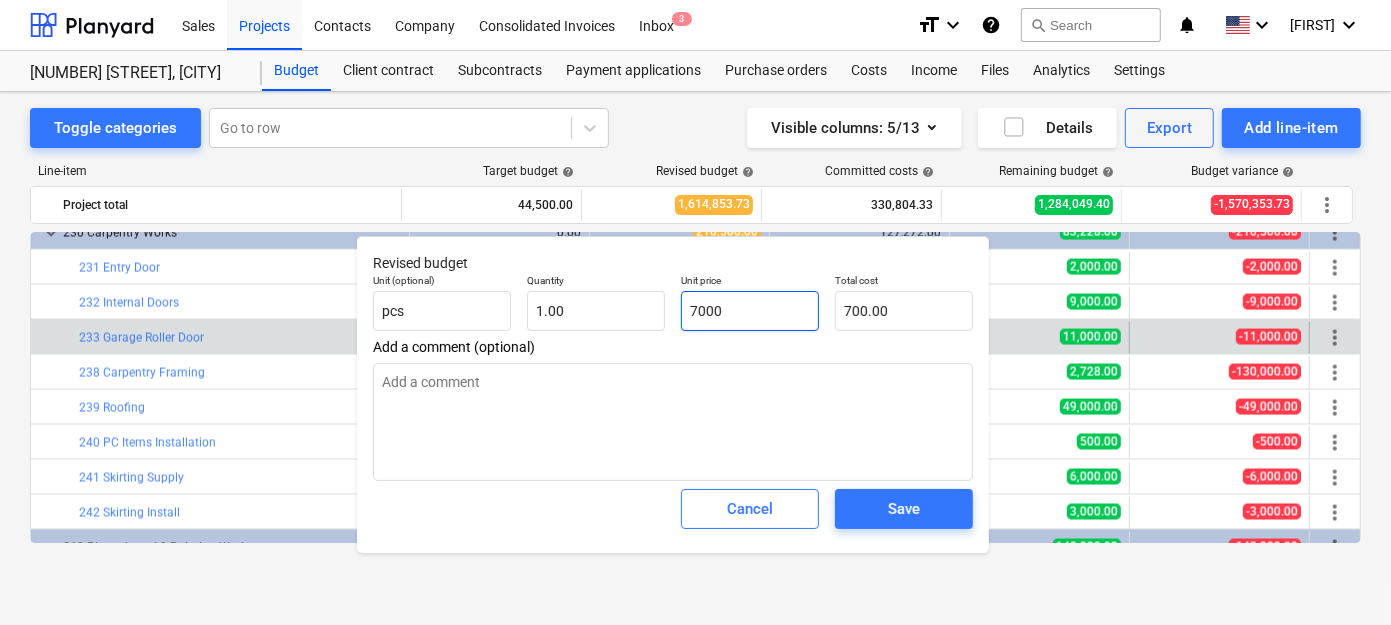type on "7,000.00" 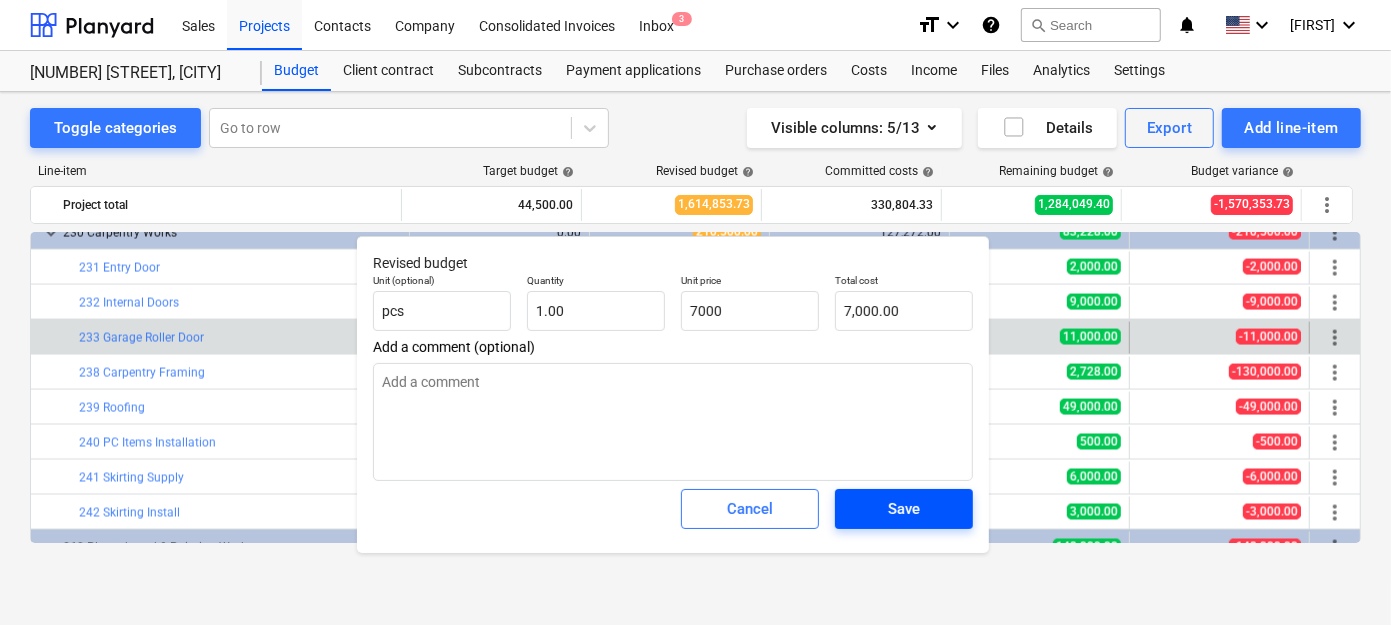 type on "7,000.00" 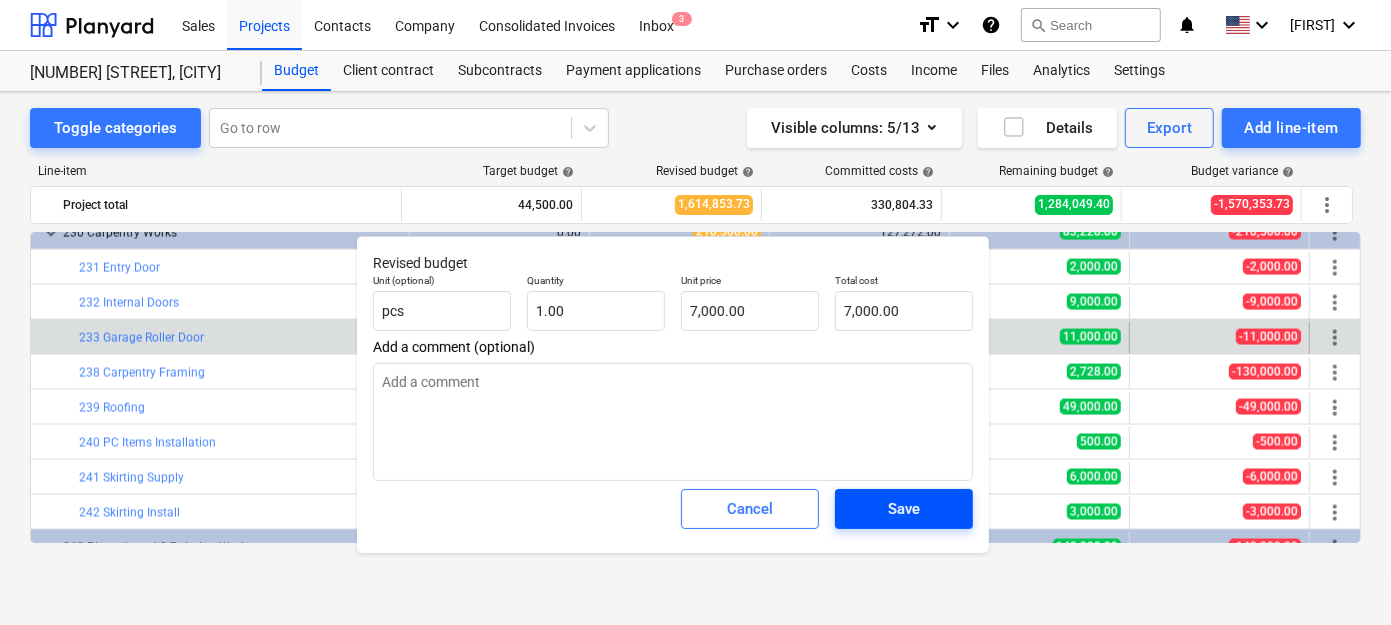 click on "Save" at bounding box center (904, 509) 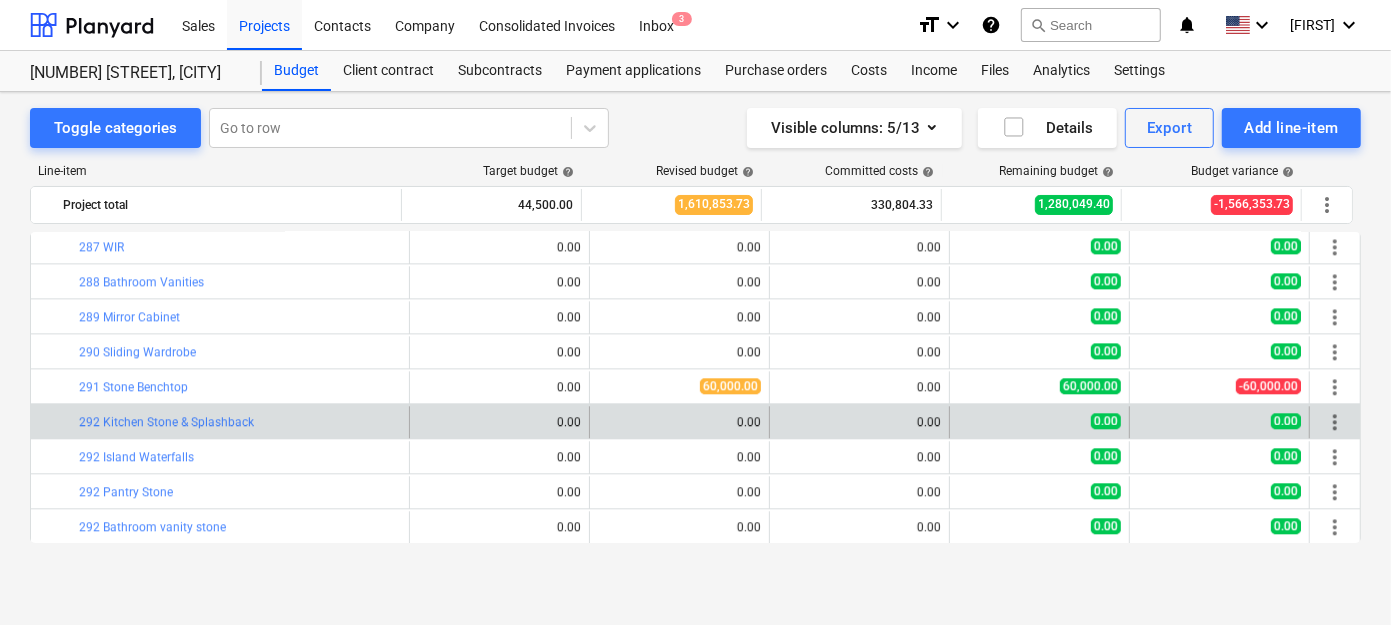 scroll, scrollTop: 3363, scrollLeft: 0, axis: vertical 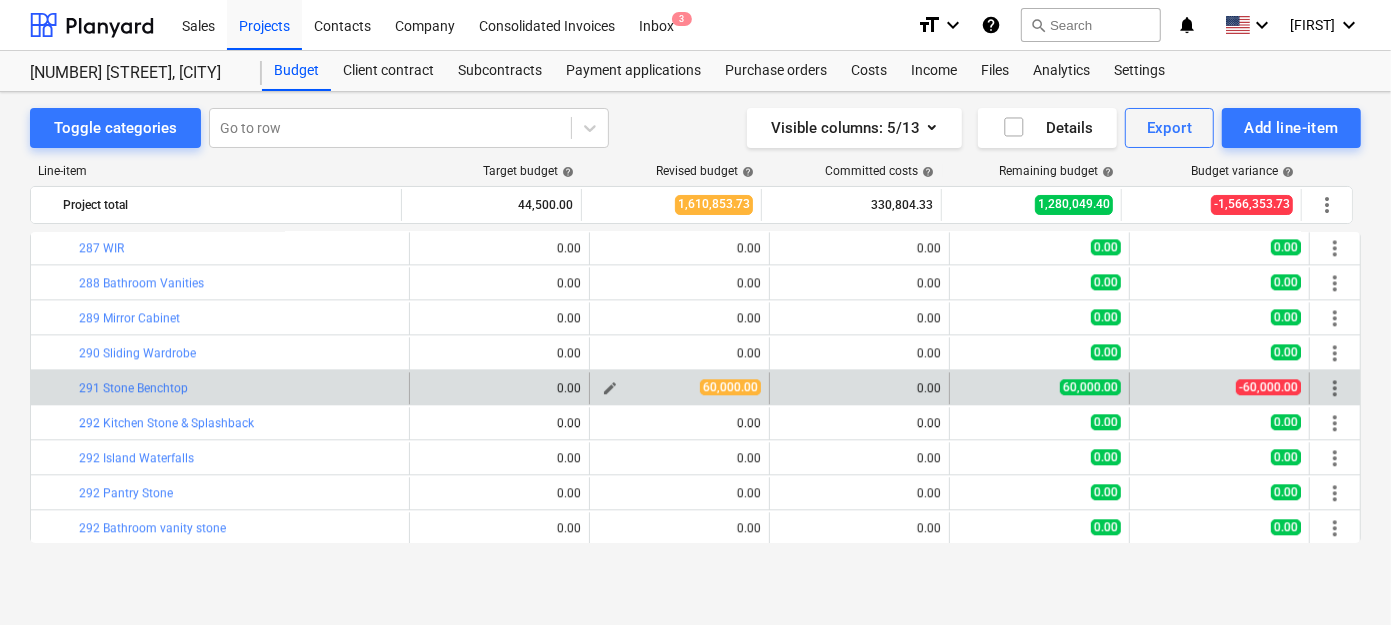 click on "edit" at bounding box center (610, 388) 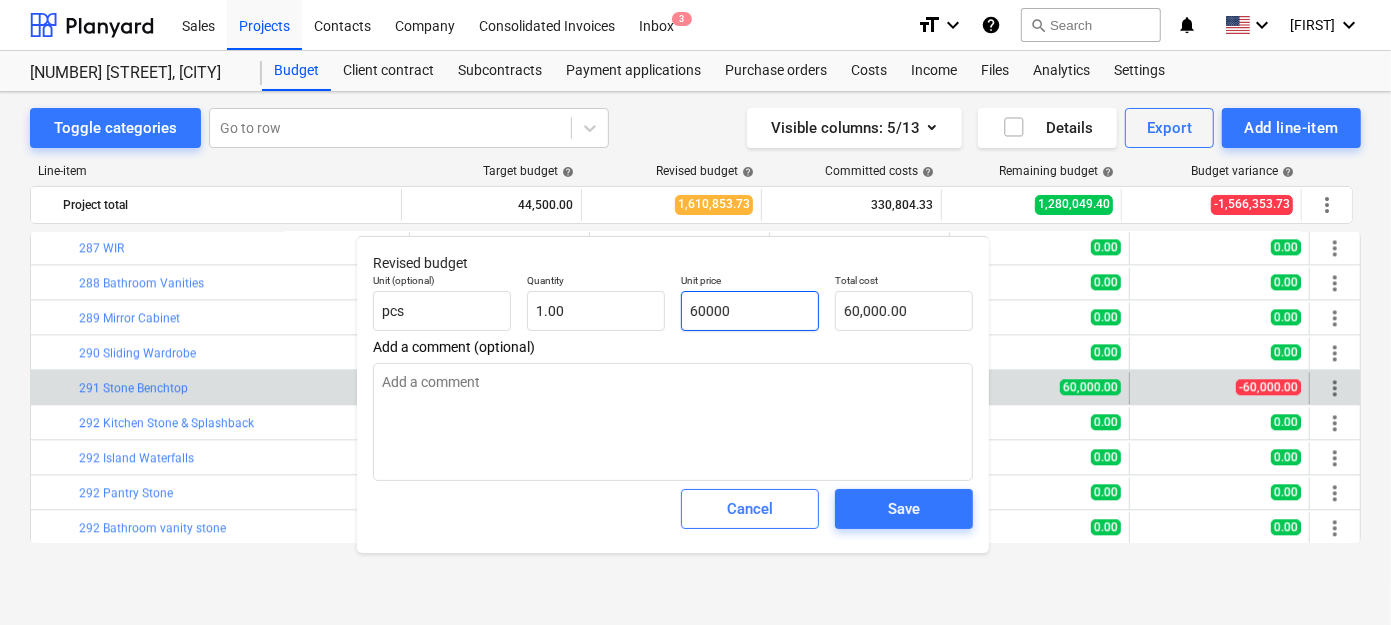 click on "60000" at bounding box center [750, 311] 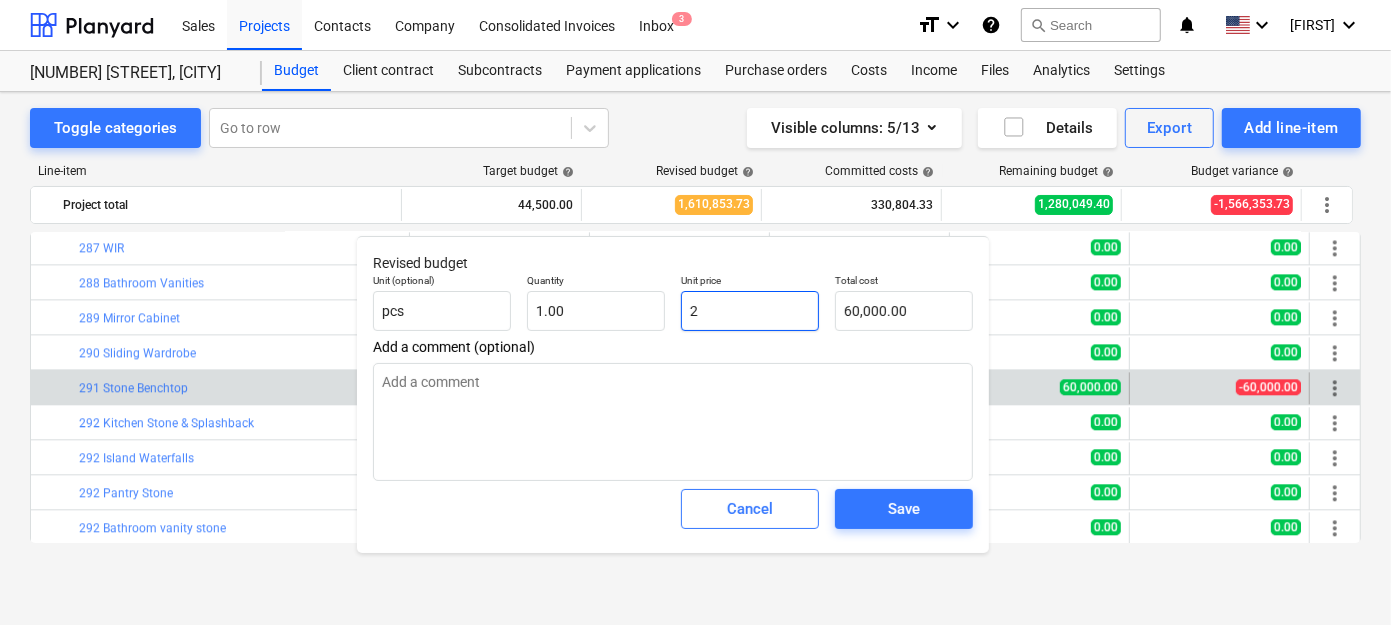 type on "2.00" 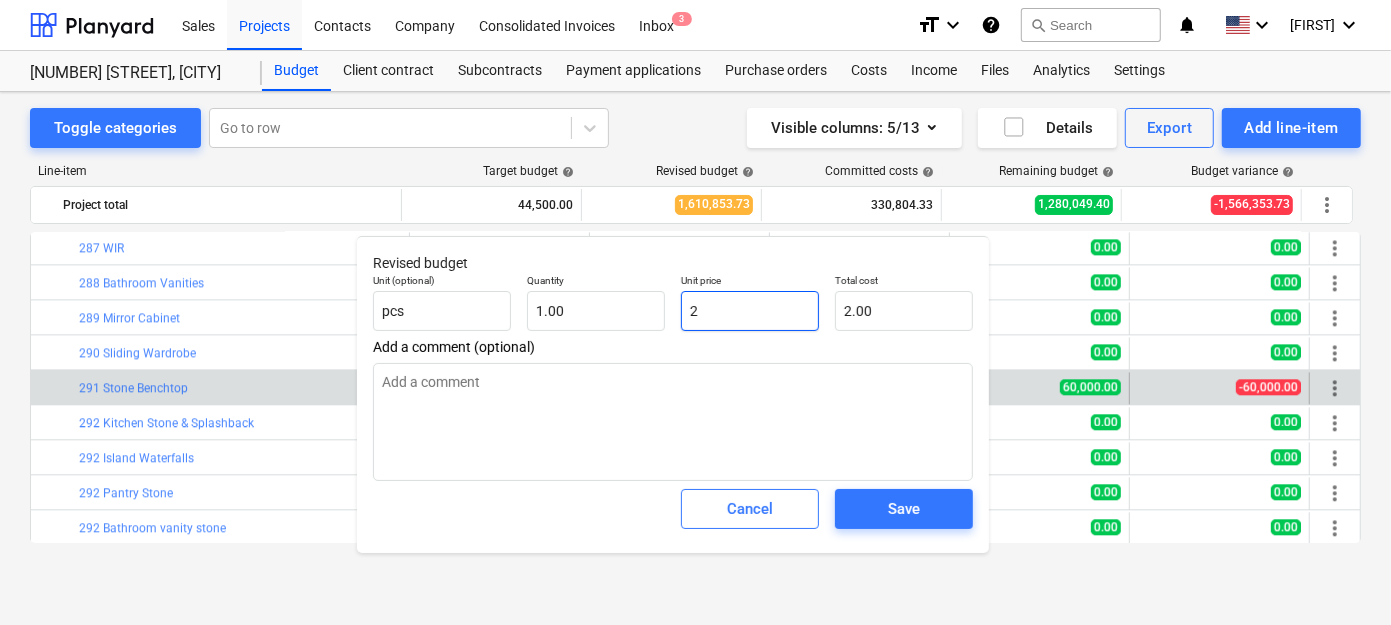 type on "20" 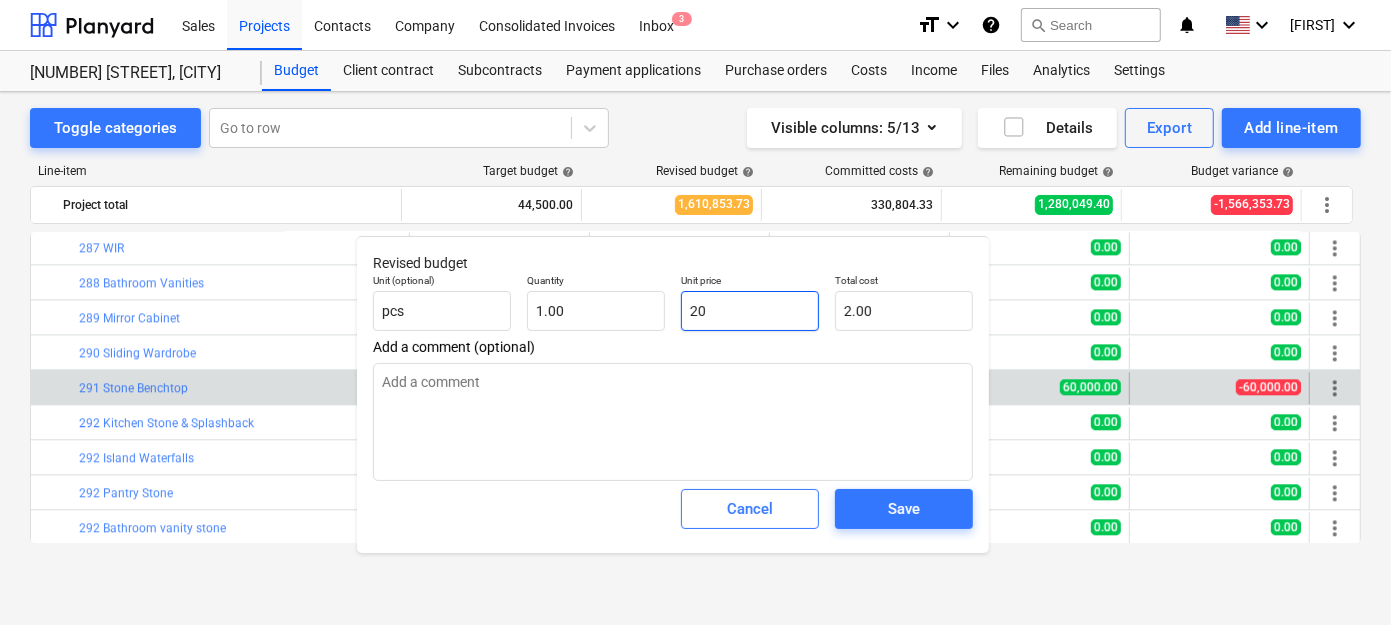 type on "20.00" 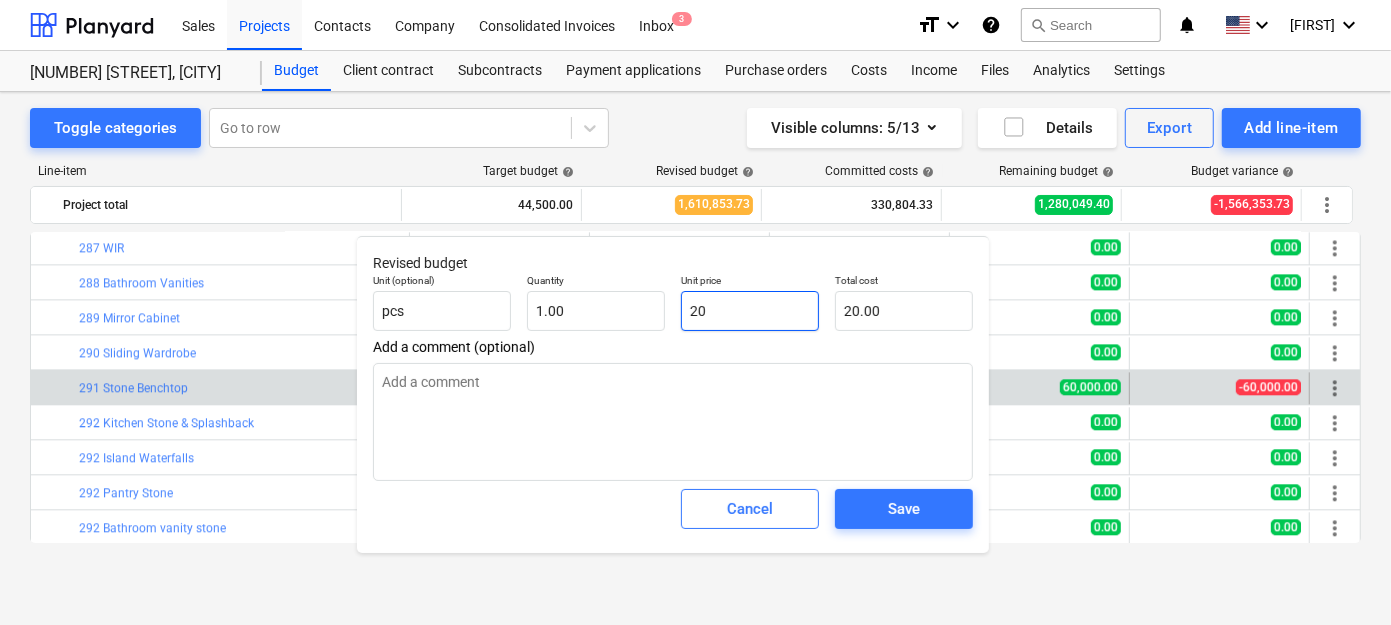 type on "200" 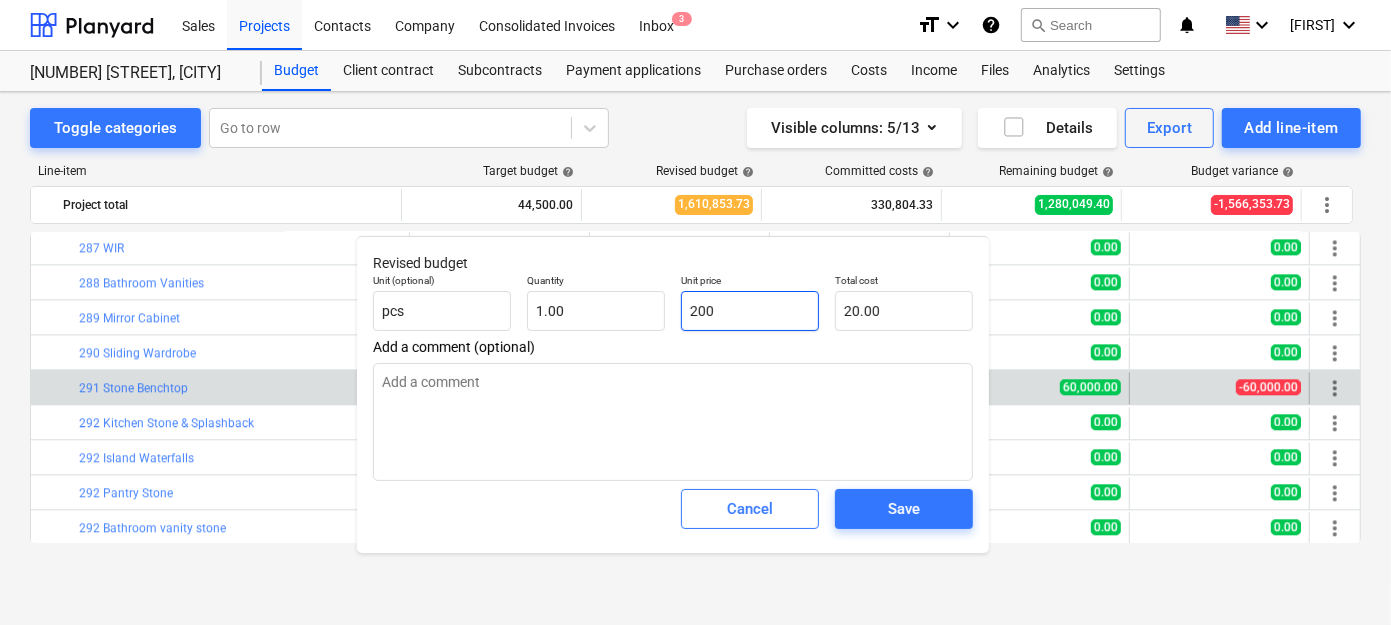 type on "200.00" 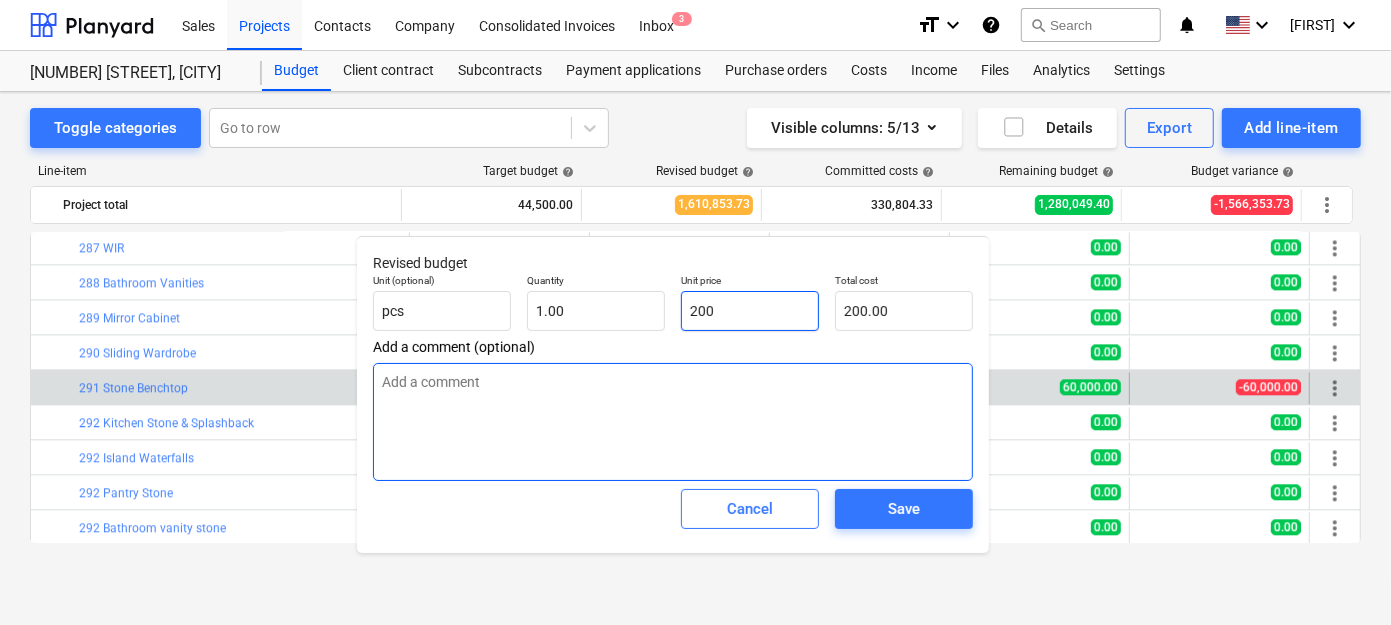 type on "2000" 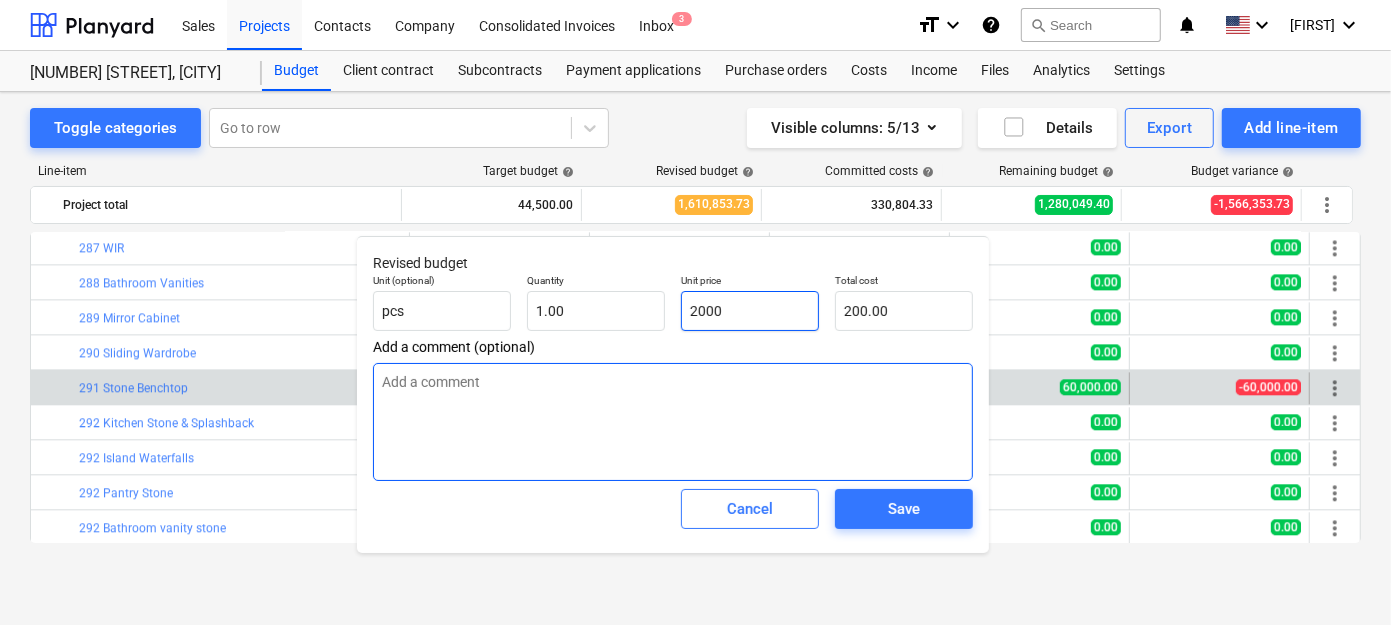 type on "2,000.00" 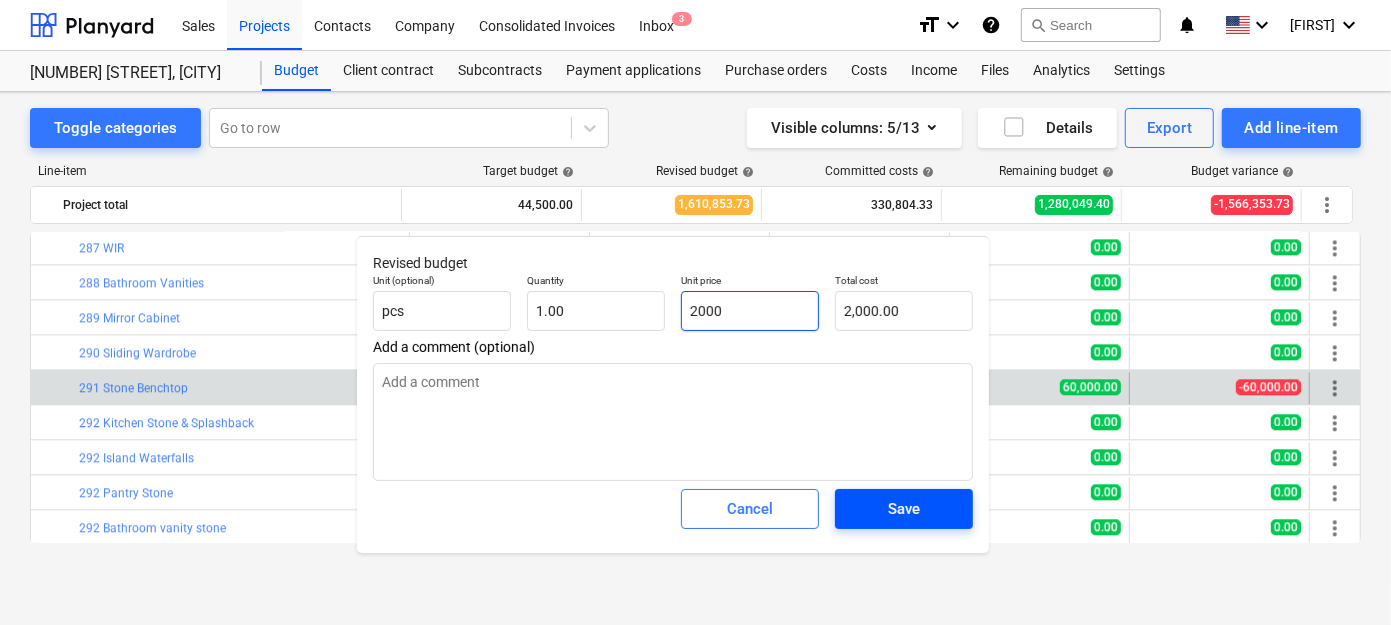 type on "20000" 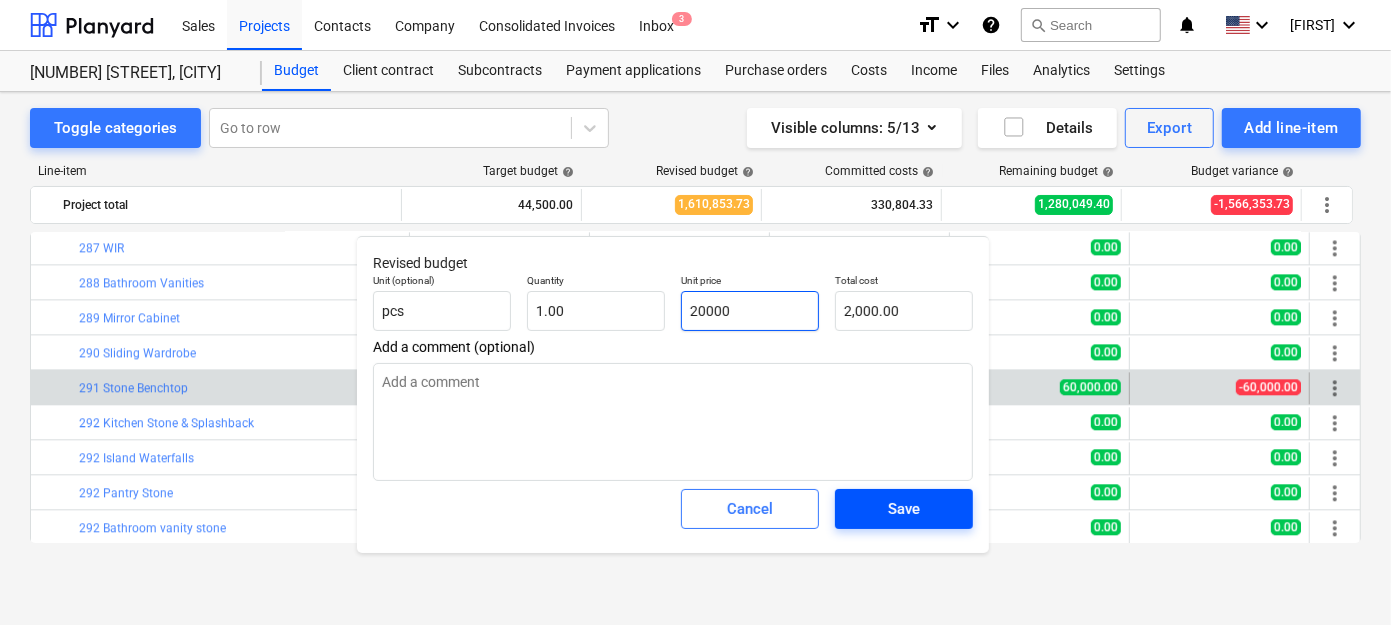 type on "20,000.00" 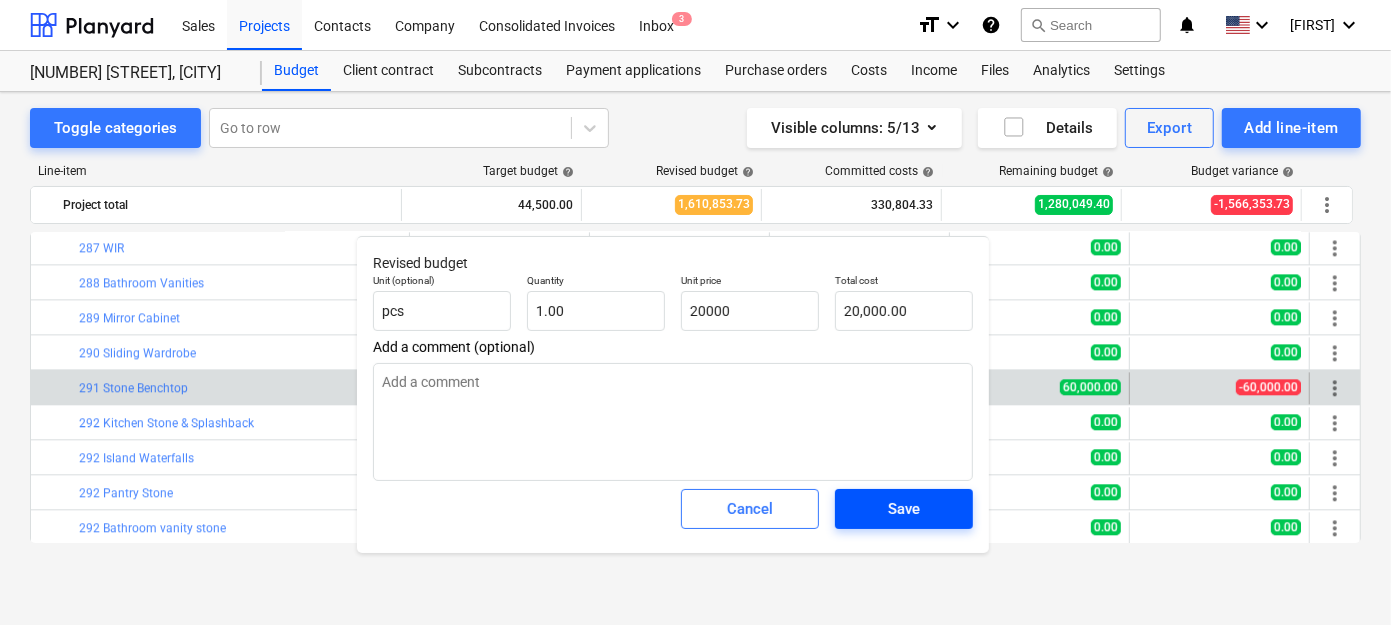type on "20,000.00" 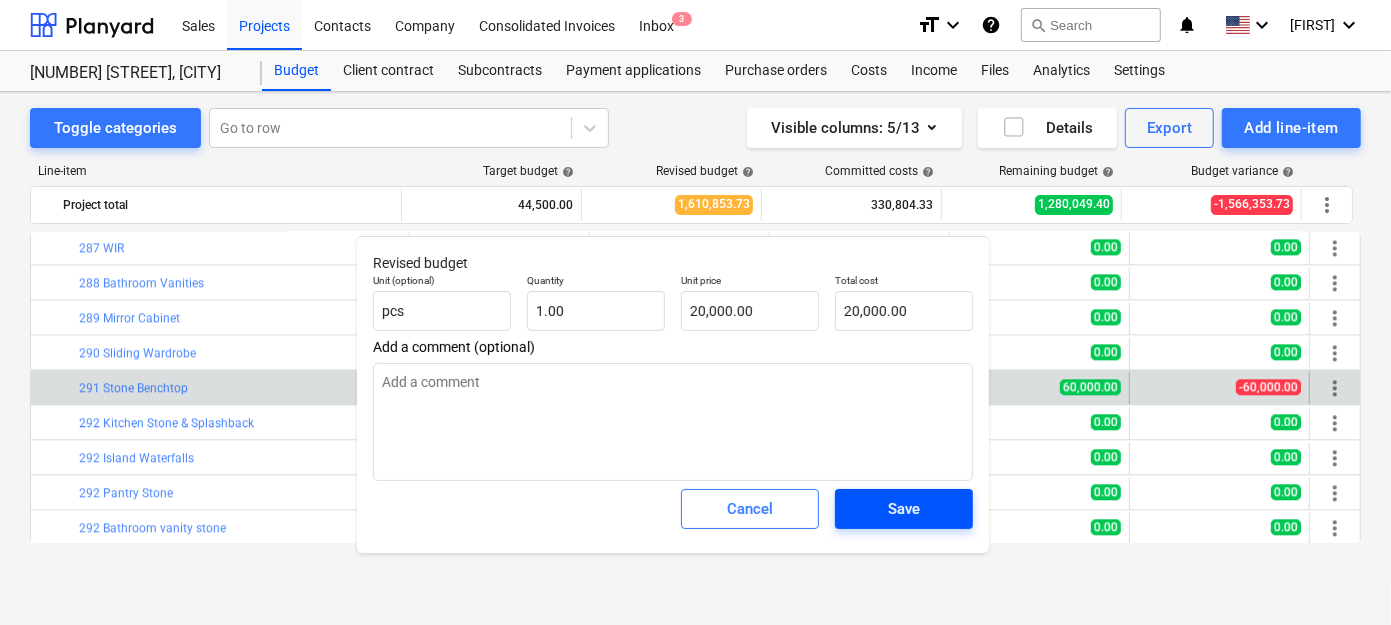 click on "Save" at bounding box center (904, 509) 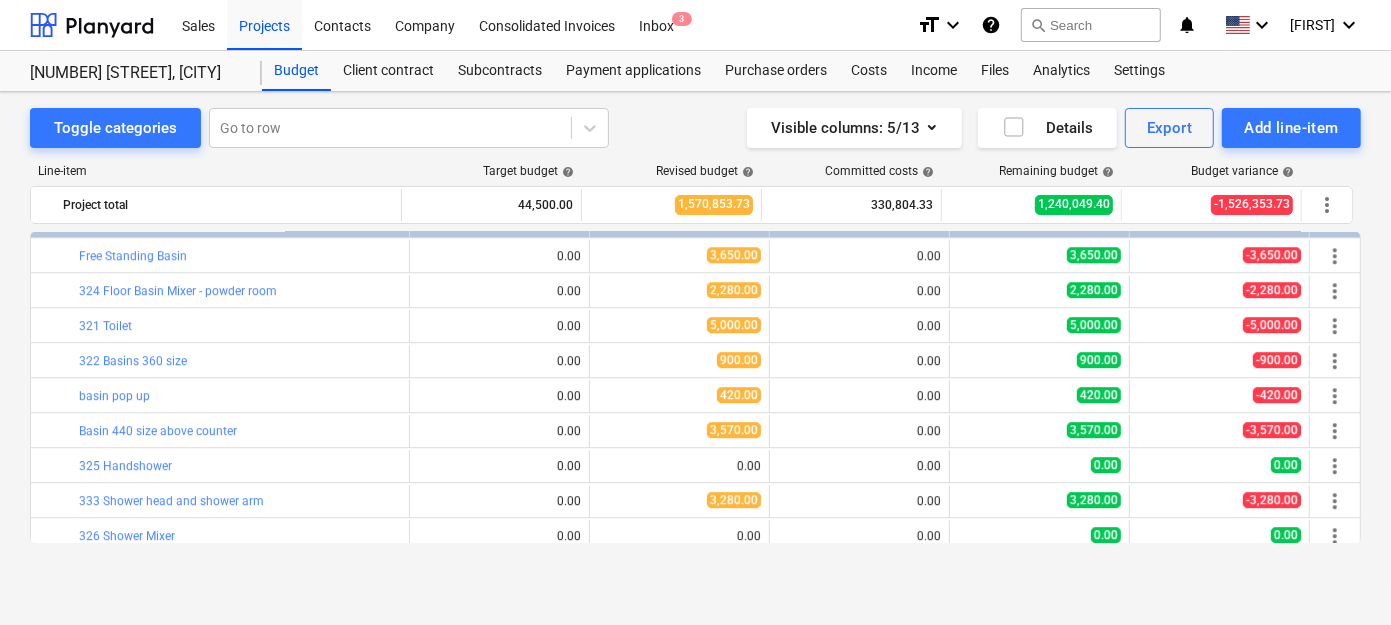 scroll, scrollTop: 4000, scrollLeft: 0, axis: vertical 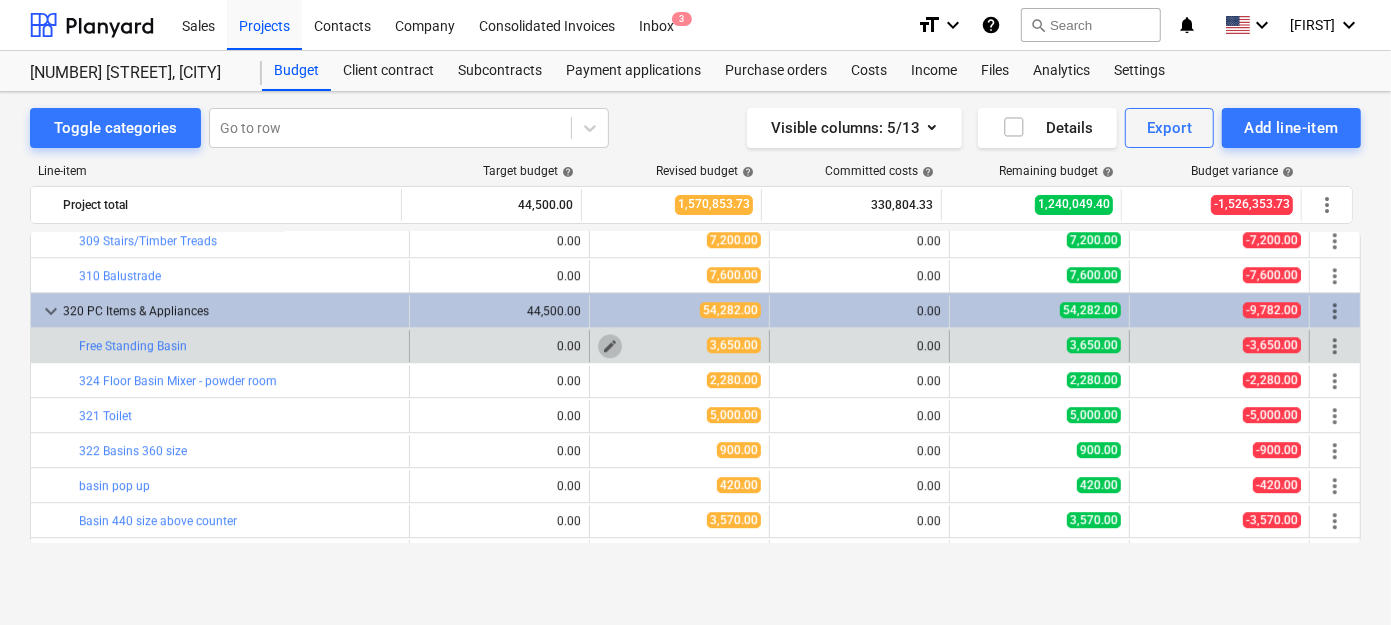 click on "edit" at bounding box center [610, 346] 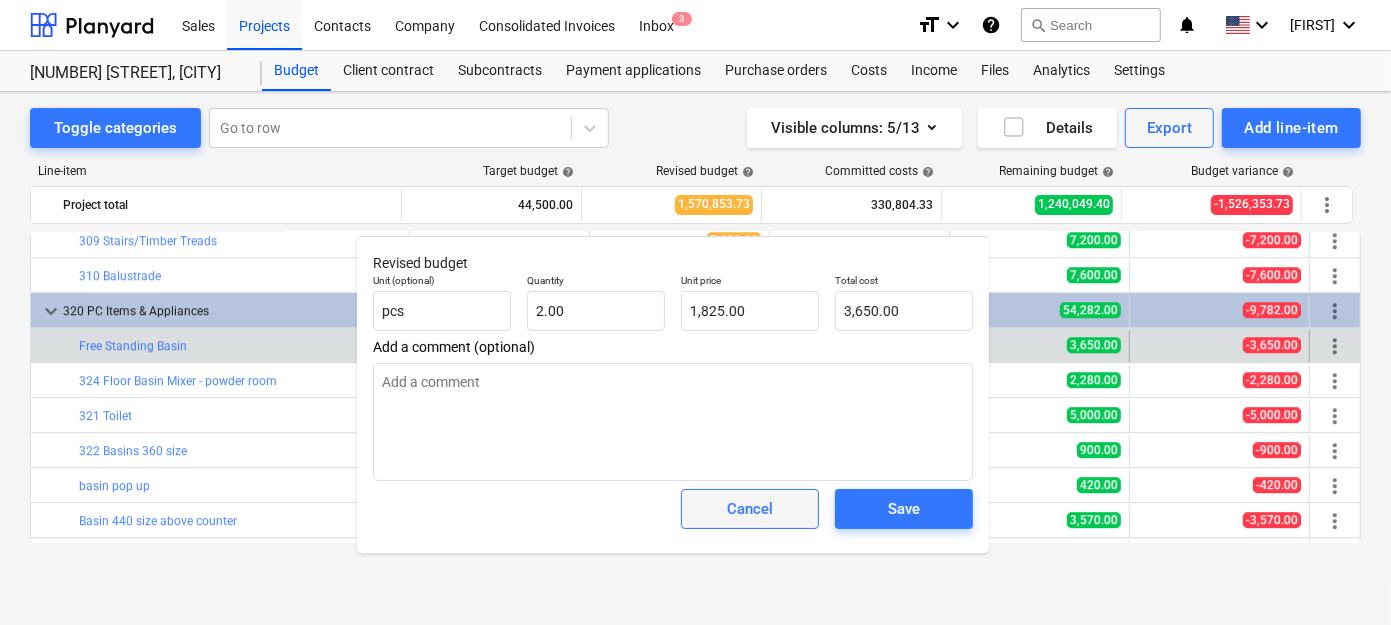 click on "Cancel" at bounding box center (750, 509) 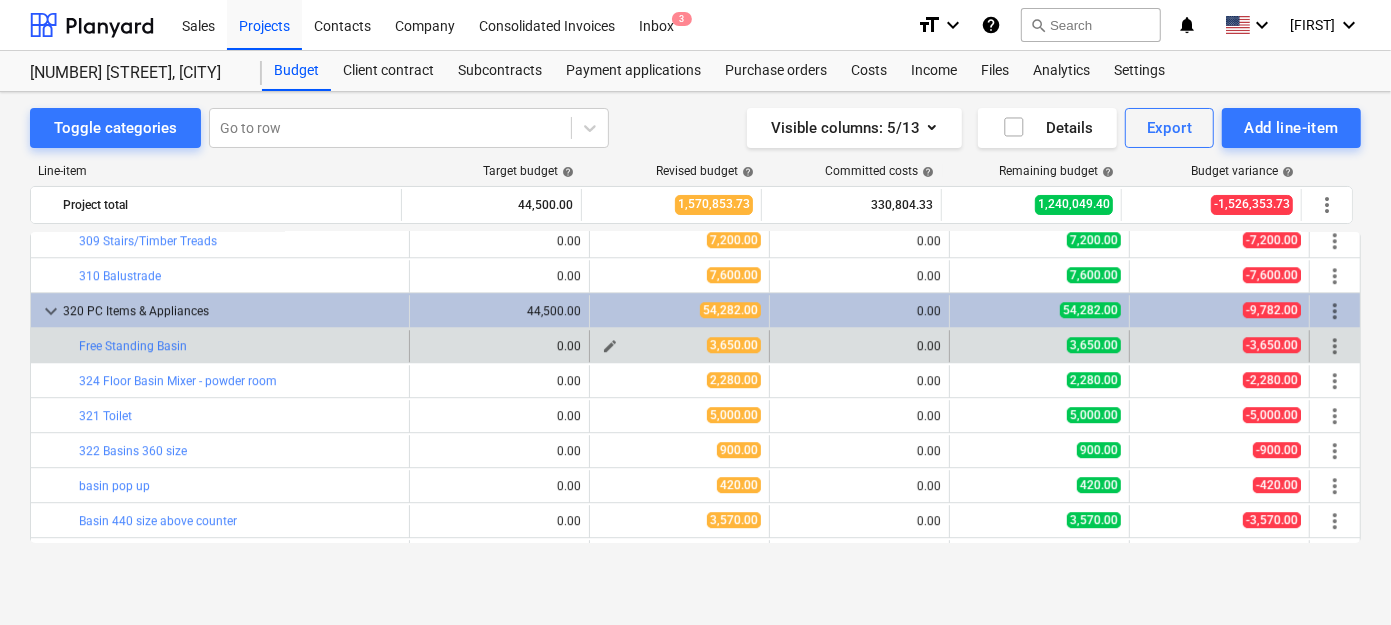 click on "edit" at bounding box center [610, 346] 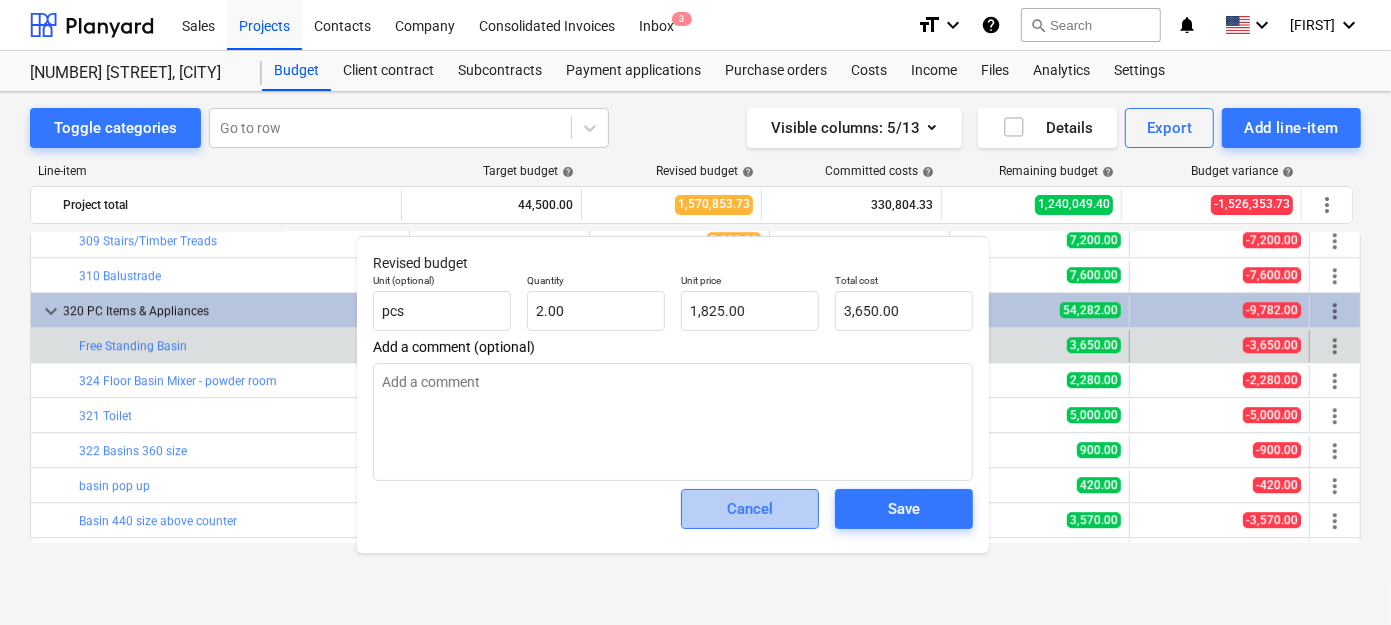 click on "Cancel" at bounding box center (750, 509) 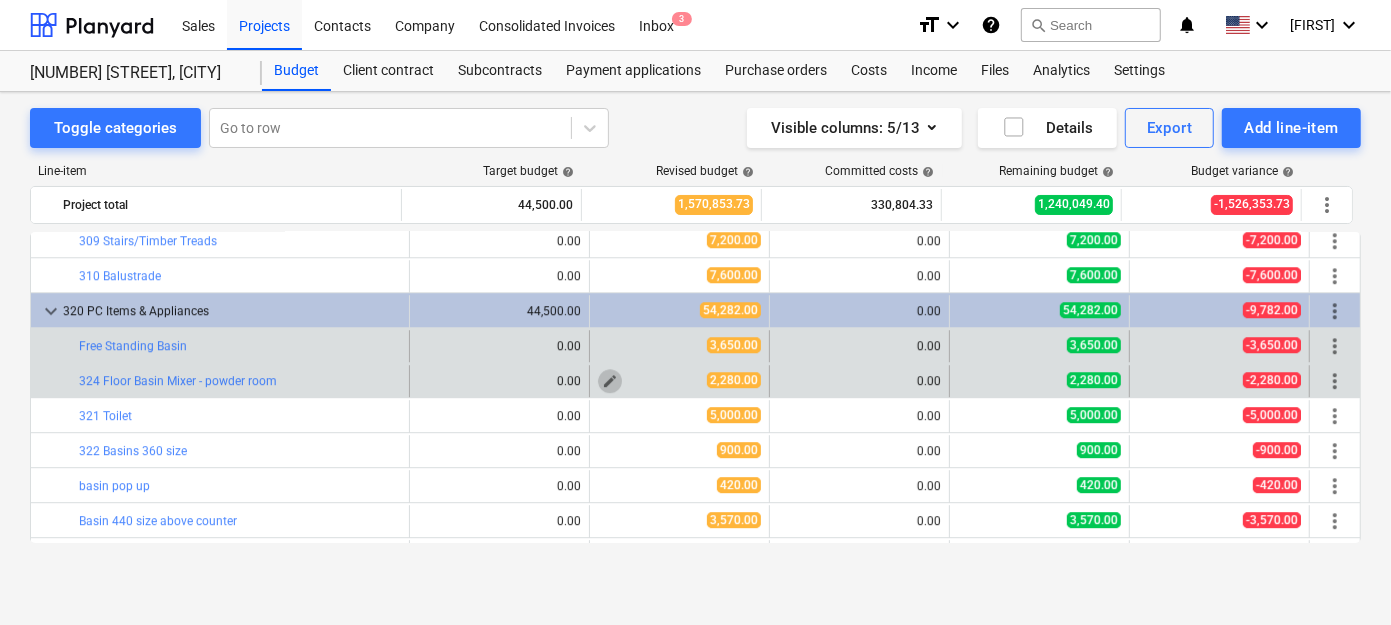 click on "edit" at bounding box center (610, 381) 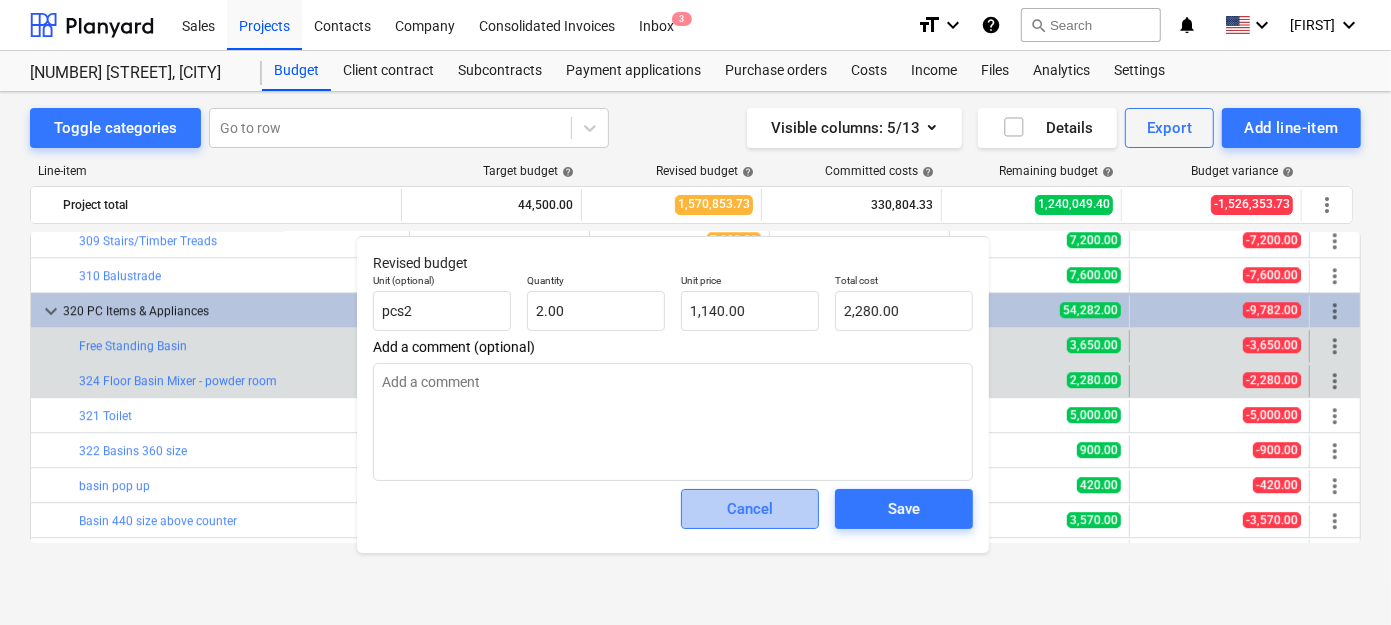 click on "Cancel" at bounding box center [750, 509] 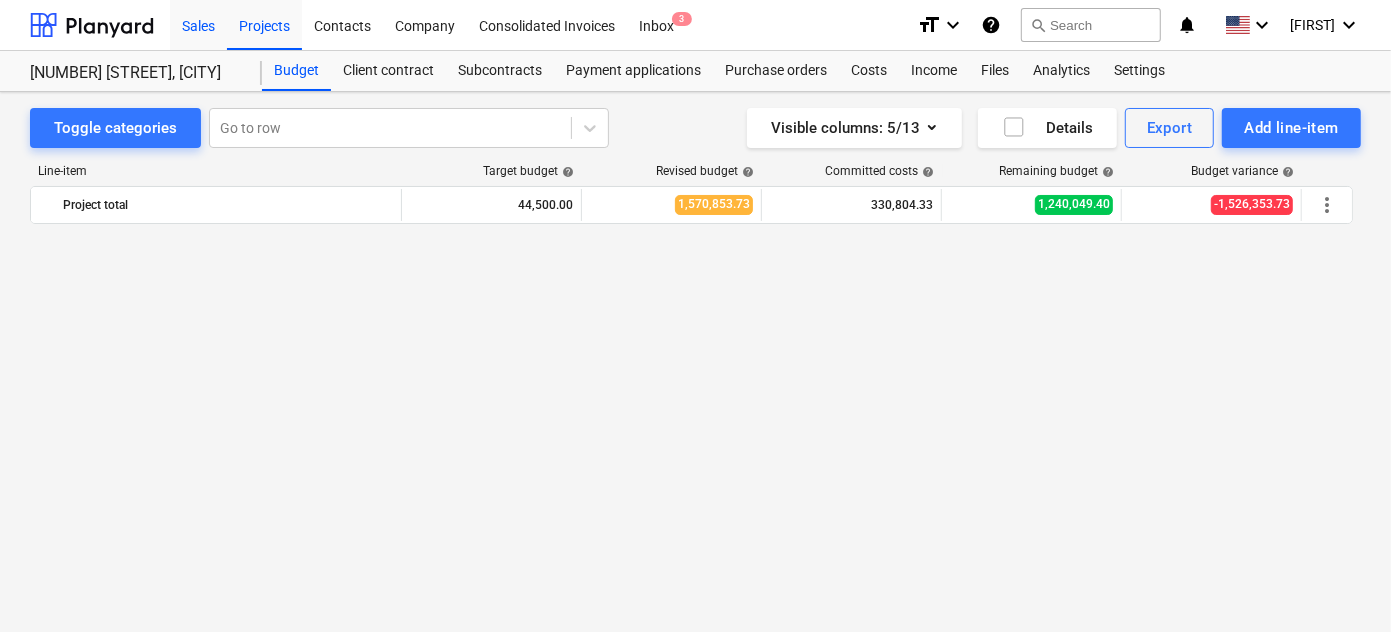 scroll, scrollTop: 3727, scrollLeft: 0, axis: vertical 